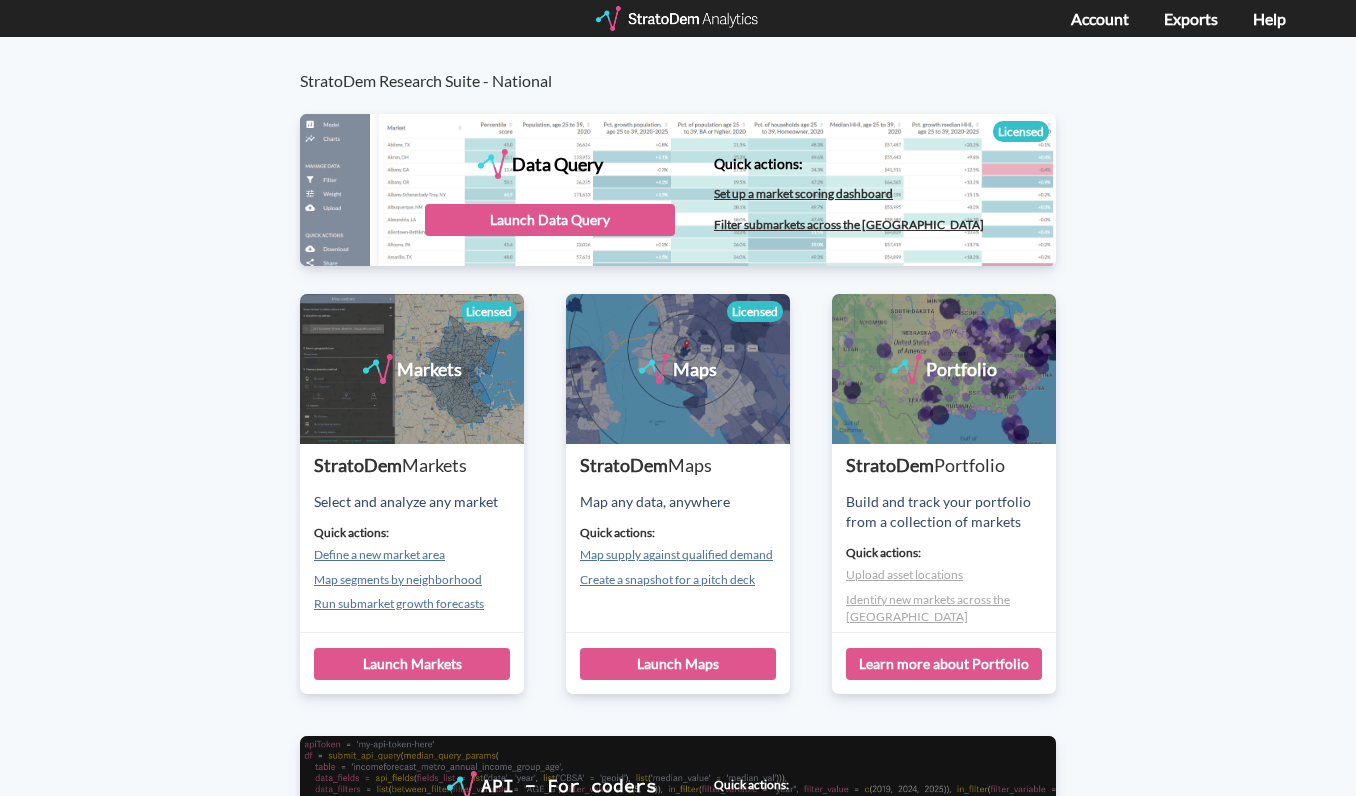 scroll, scrollTop: 0, scrollLeft: 0, axis: both 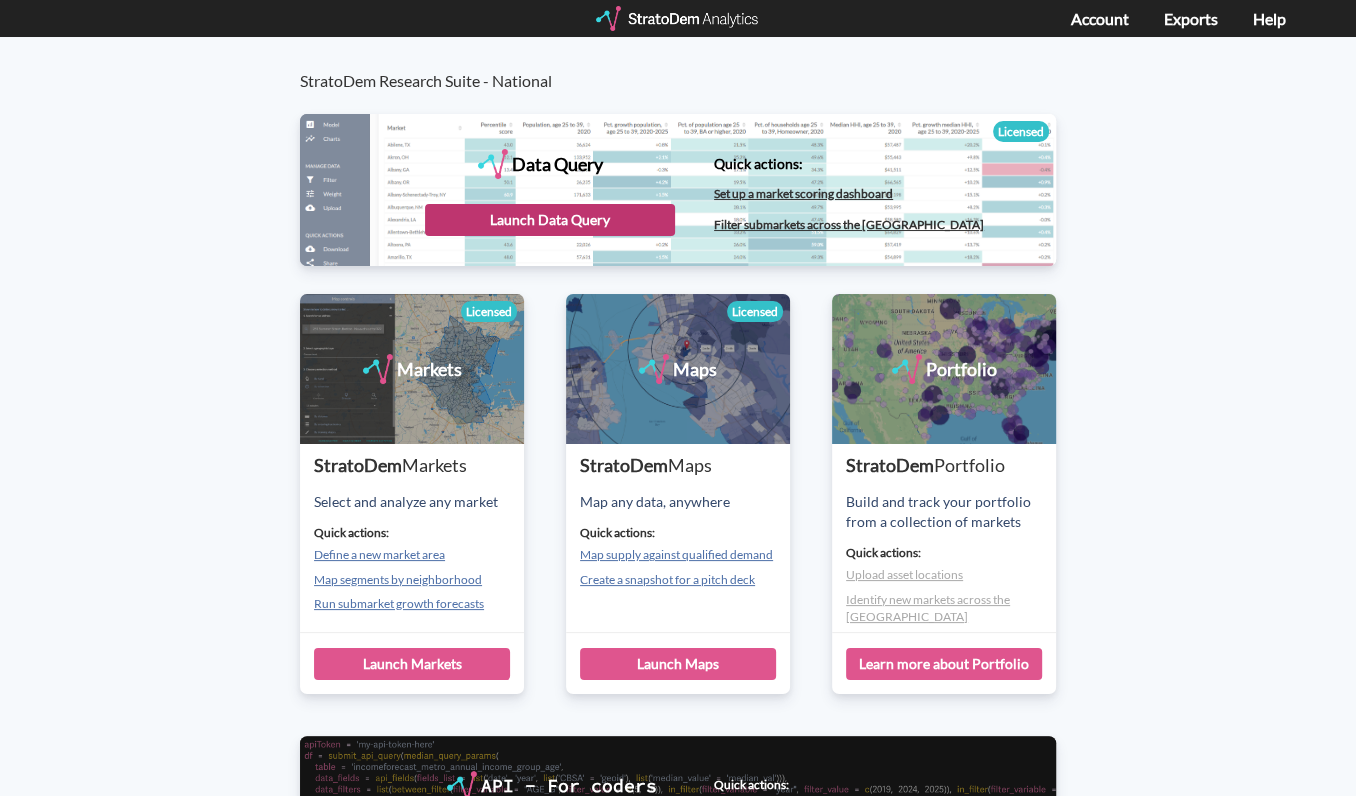 click on "Launch Data Query" at bounding box center [550, 220] 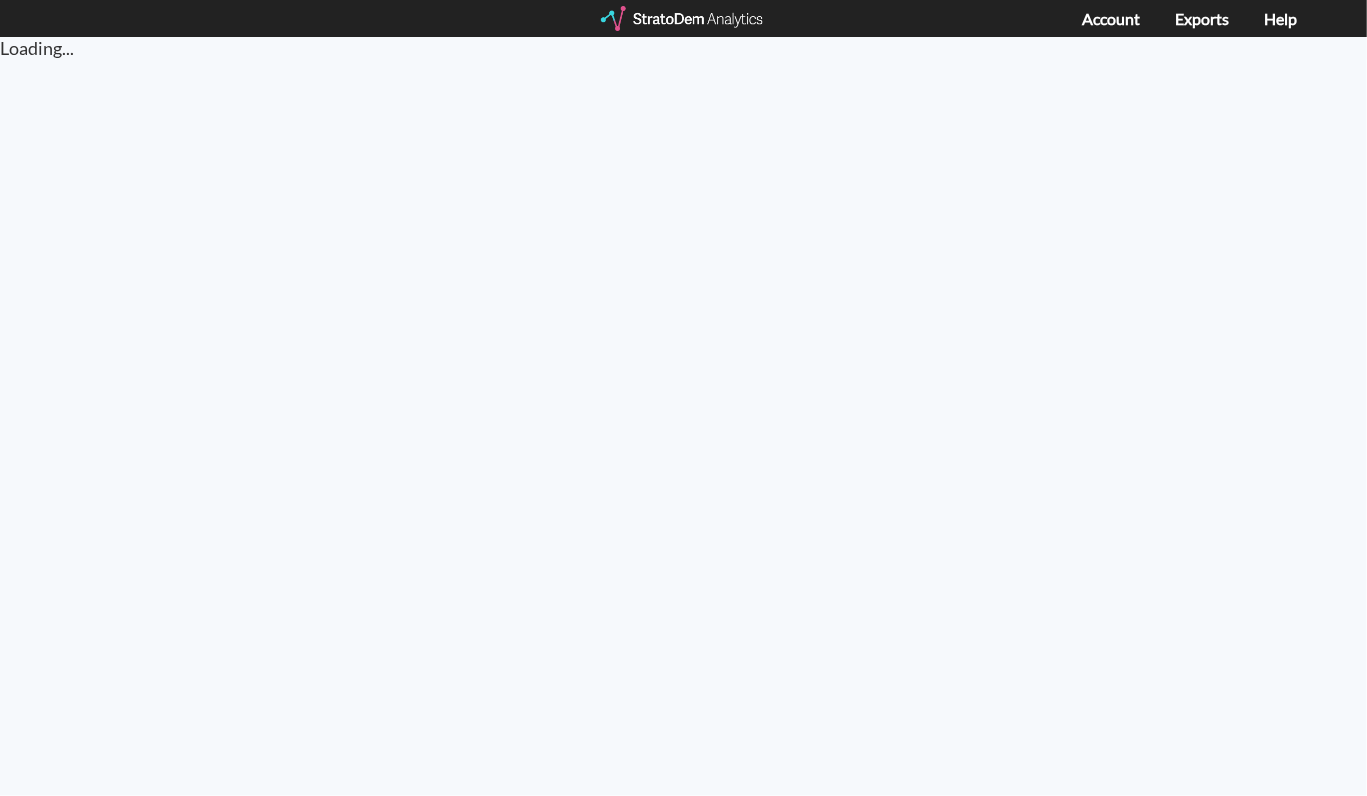 scroll, scrollTop: 0, scrollLeft: 0, axis: both 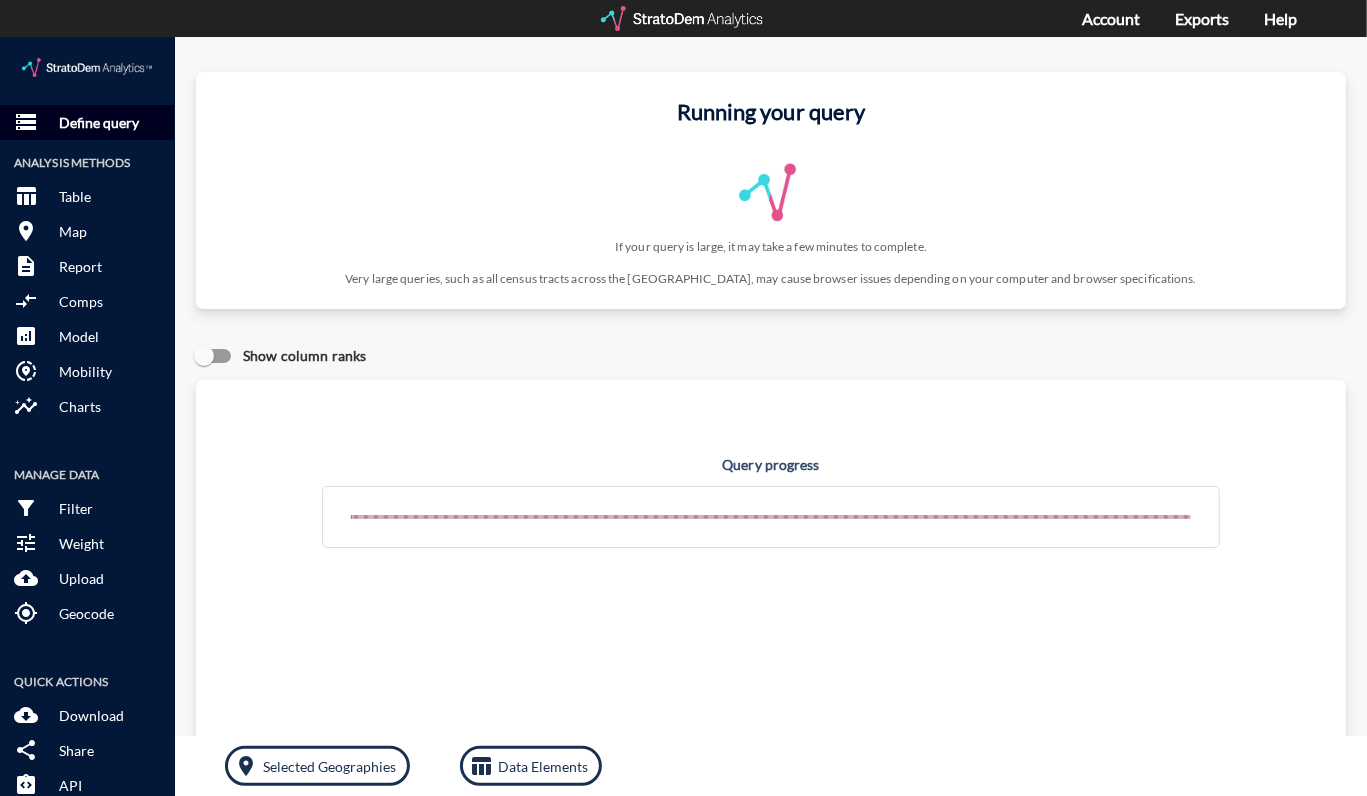 click on "Define query" 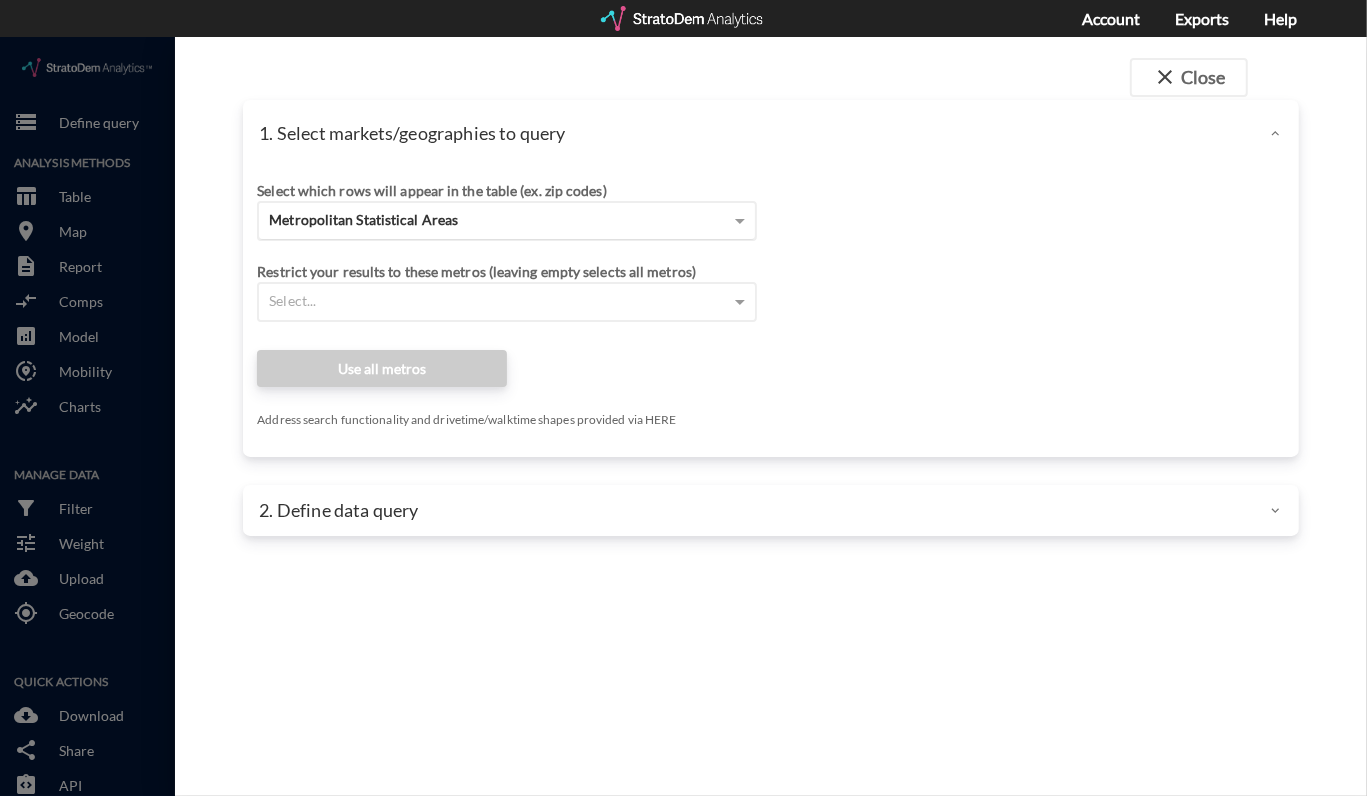 click on "Metropolitan Statistical Areas" 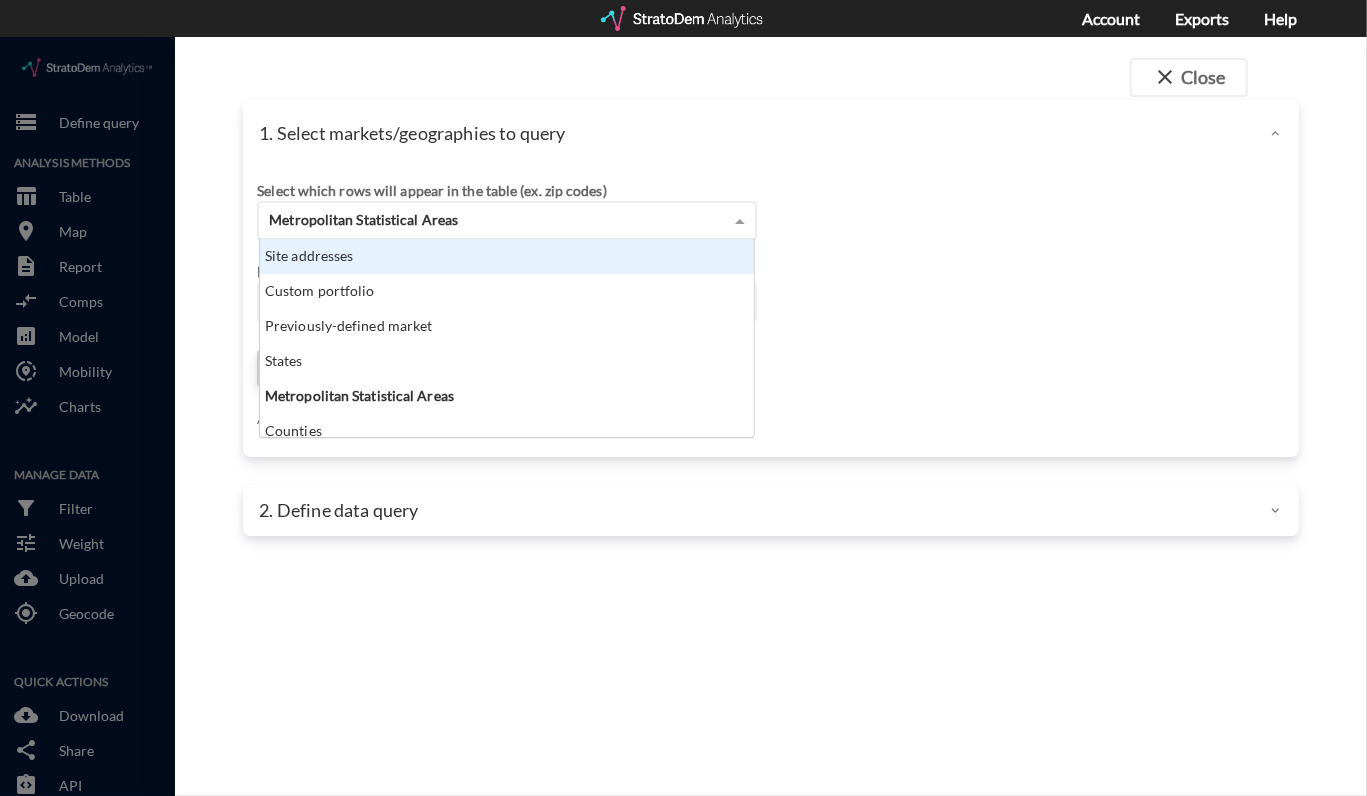 scroll, scrollTop: 14, scrollLeft: 12, axis: both 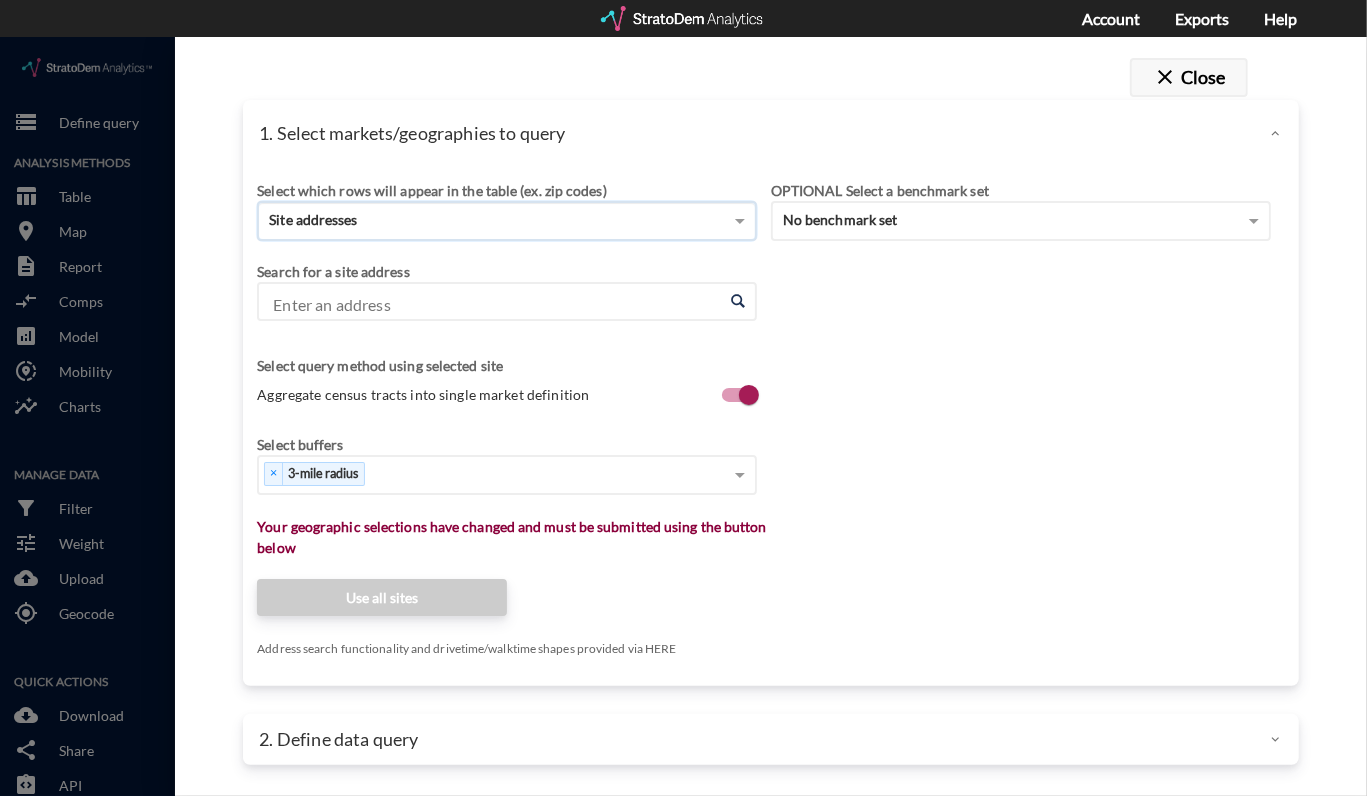 click on "close" 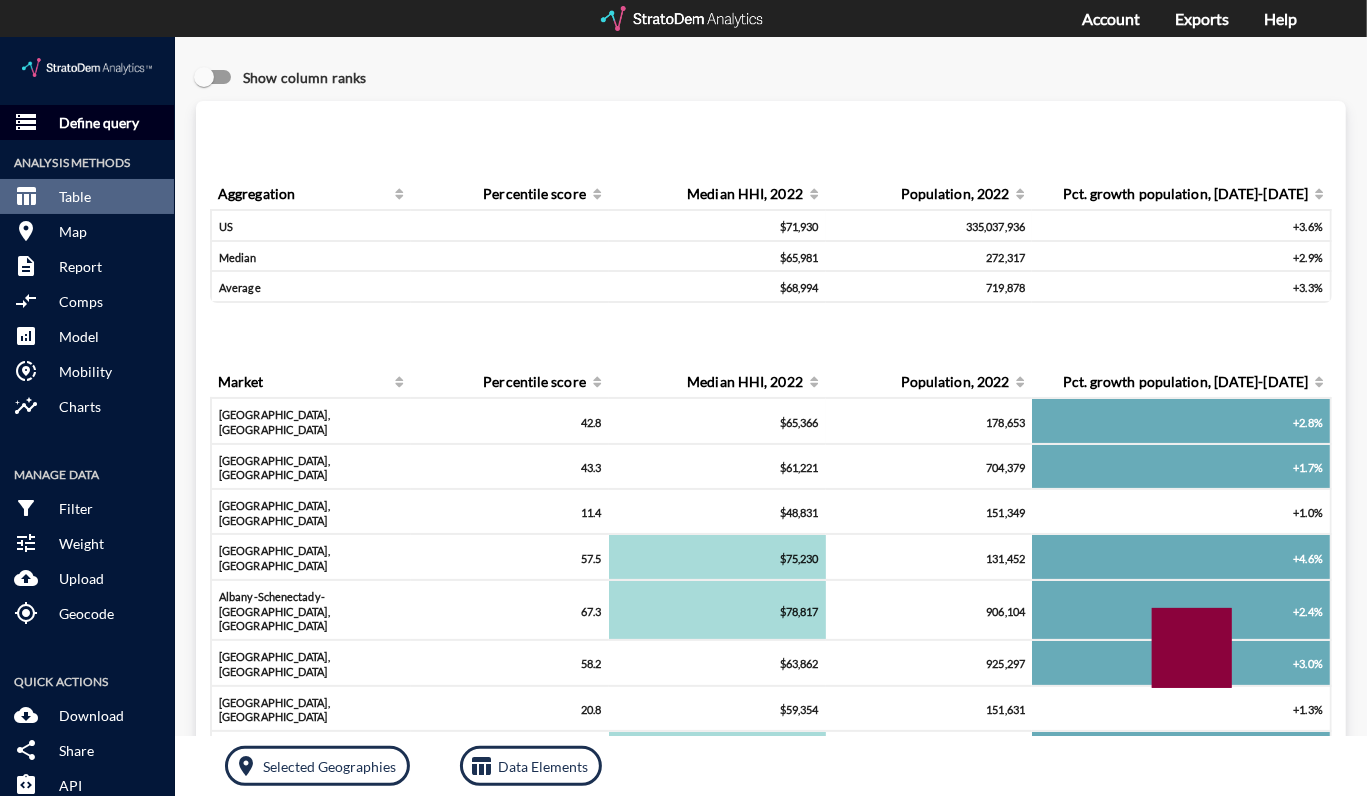 click on "Define query" 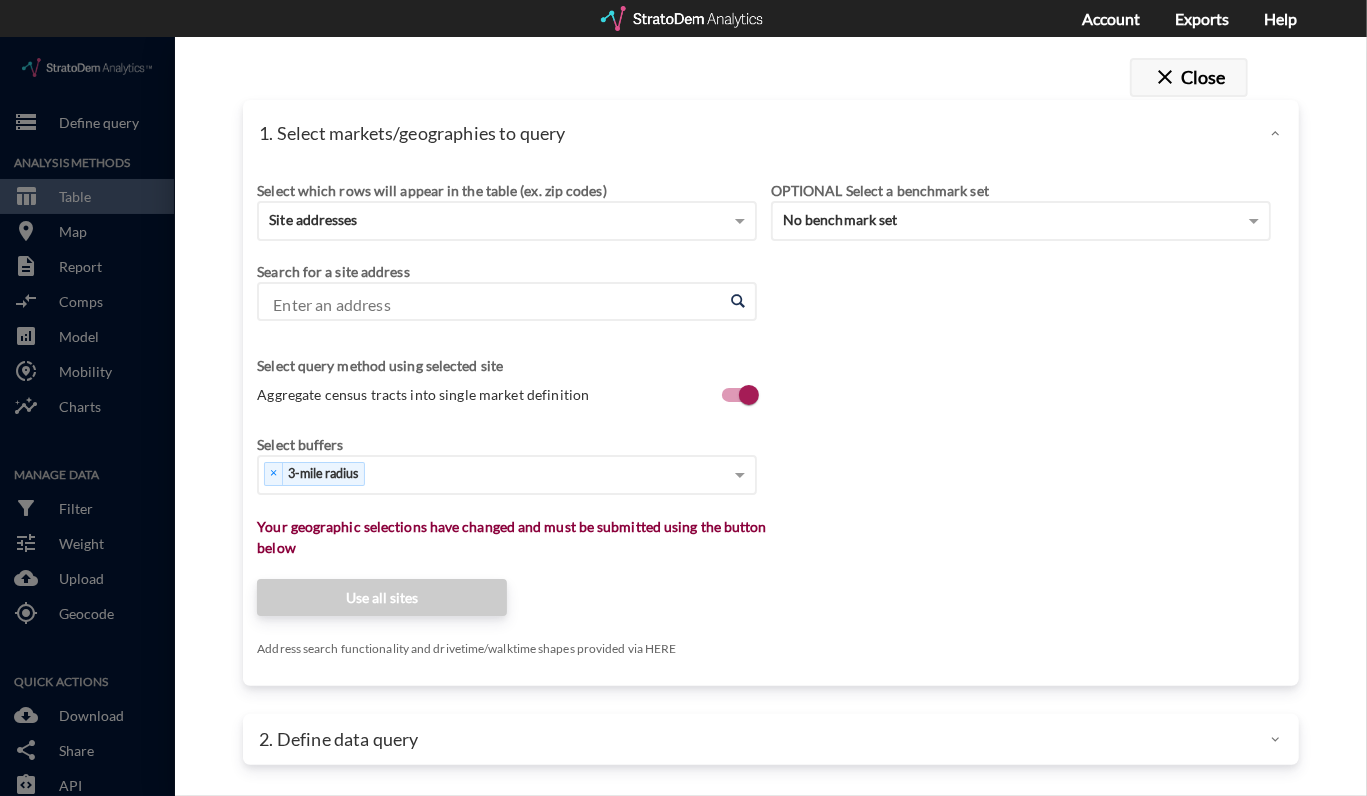 click on "close" 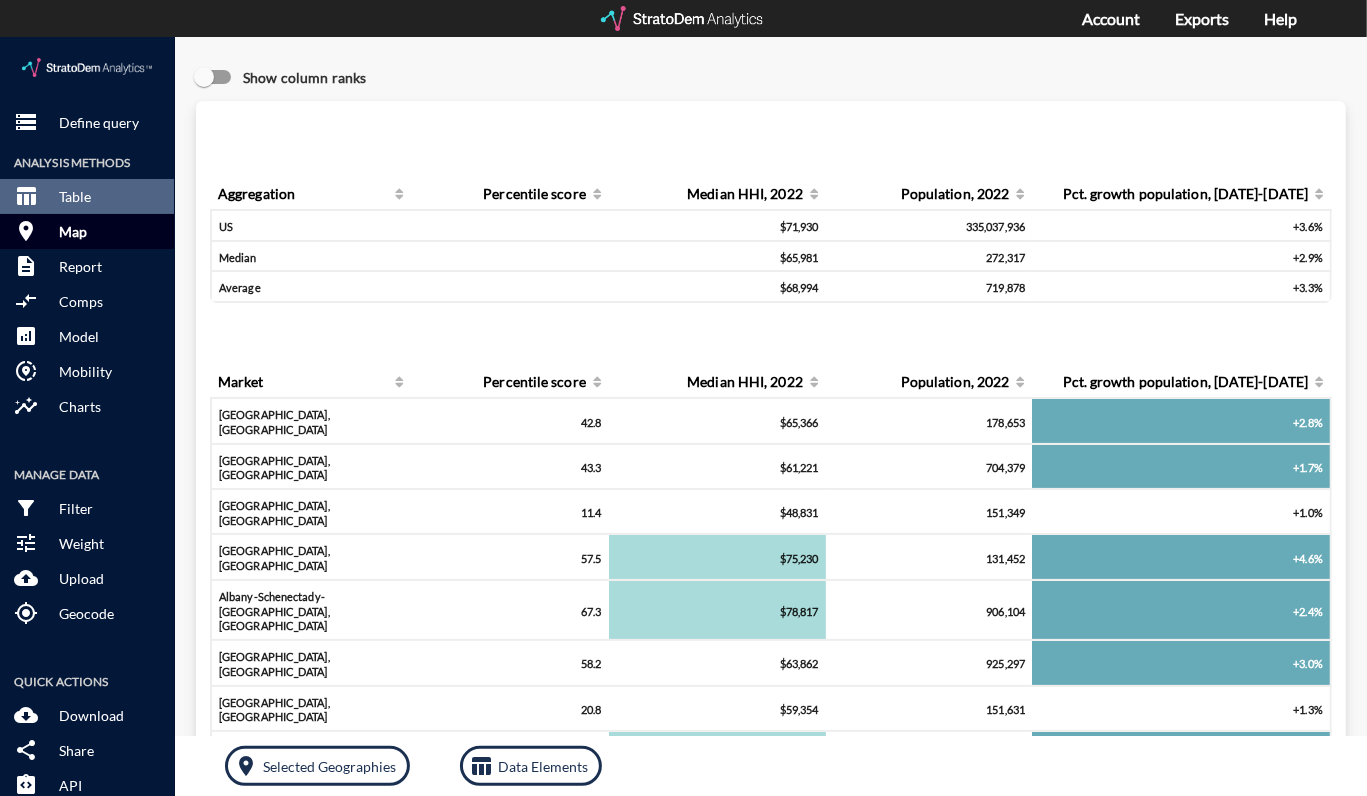 click on "Map" 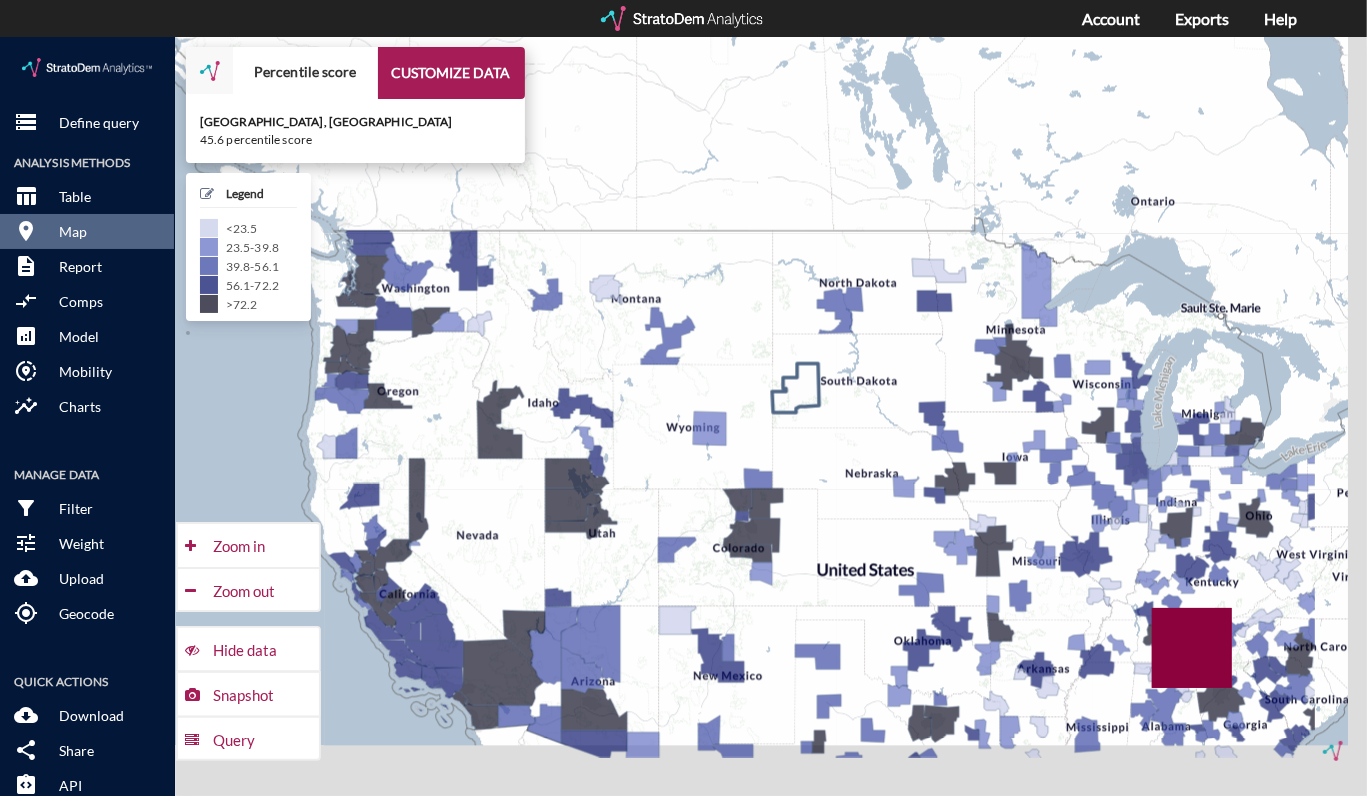 drag, startPoint x: 989, startPoint y: 497, endPoint x: 733, endPoint y: 329, distance: 306.20255 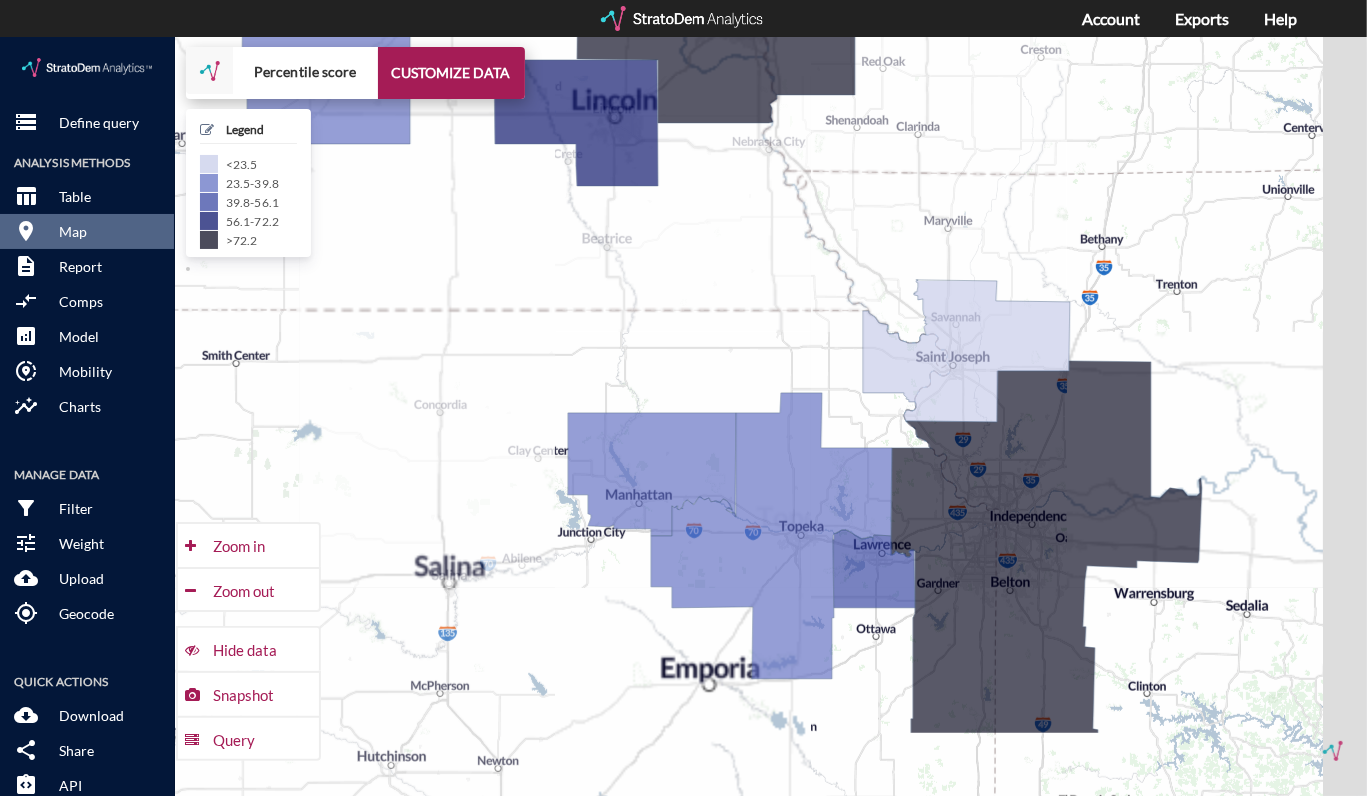 drag, startPoint x: 855, startPoint y: 434, endPoint x: 639, endPoint y: 285, distance: 262.4062 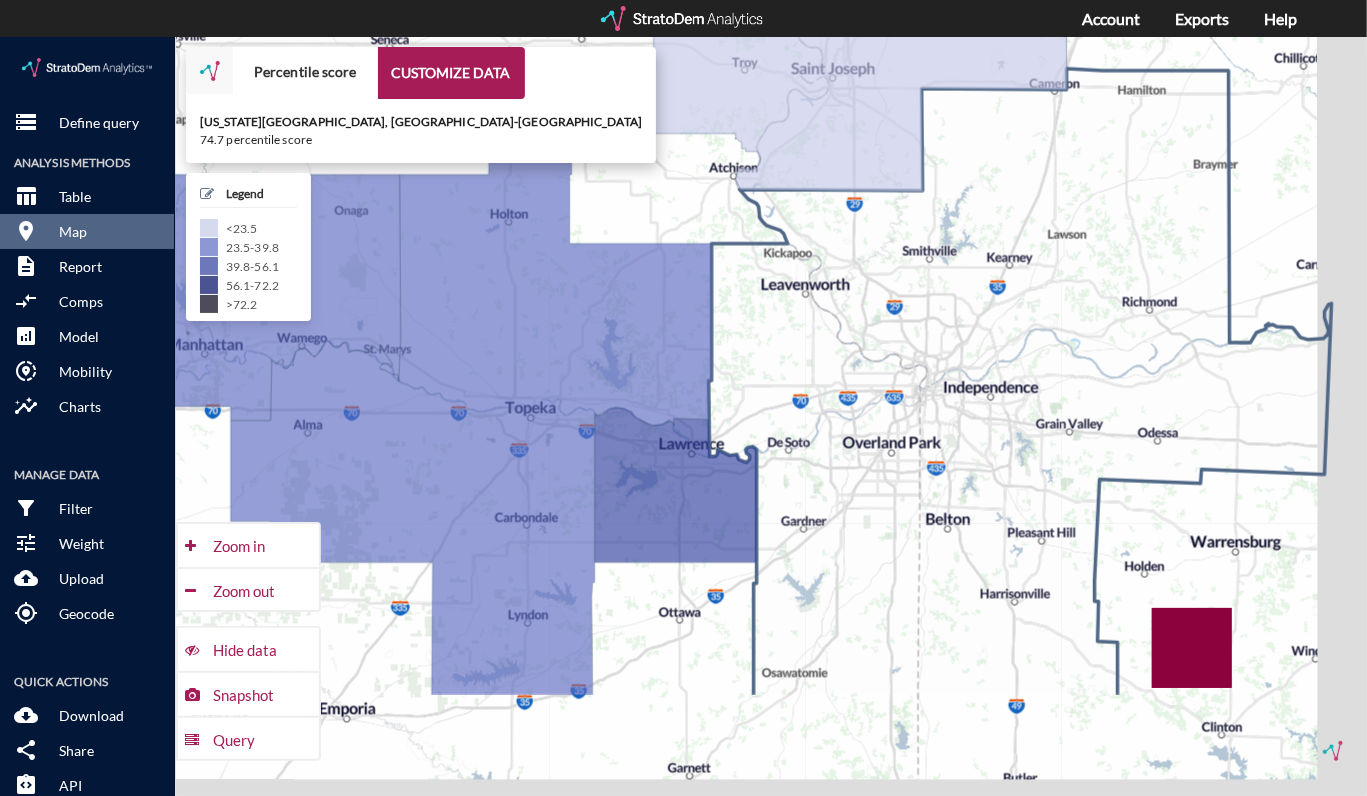 drag, startPoint x: 859, startPoint y: 446, endPoint x: 696, endPoint y: 245, distance: 258.7856 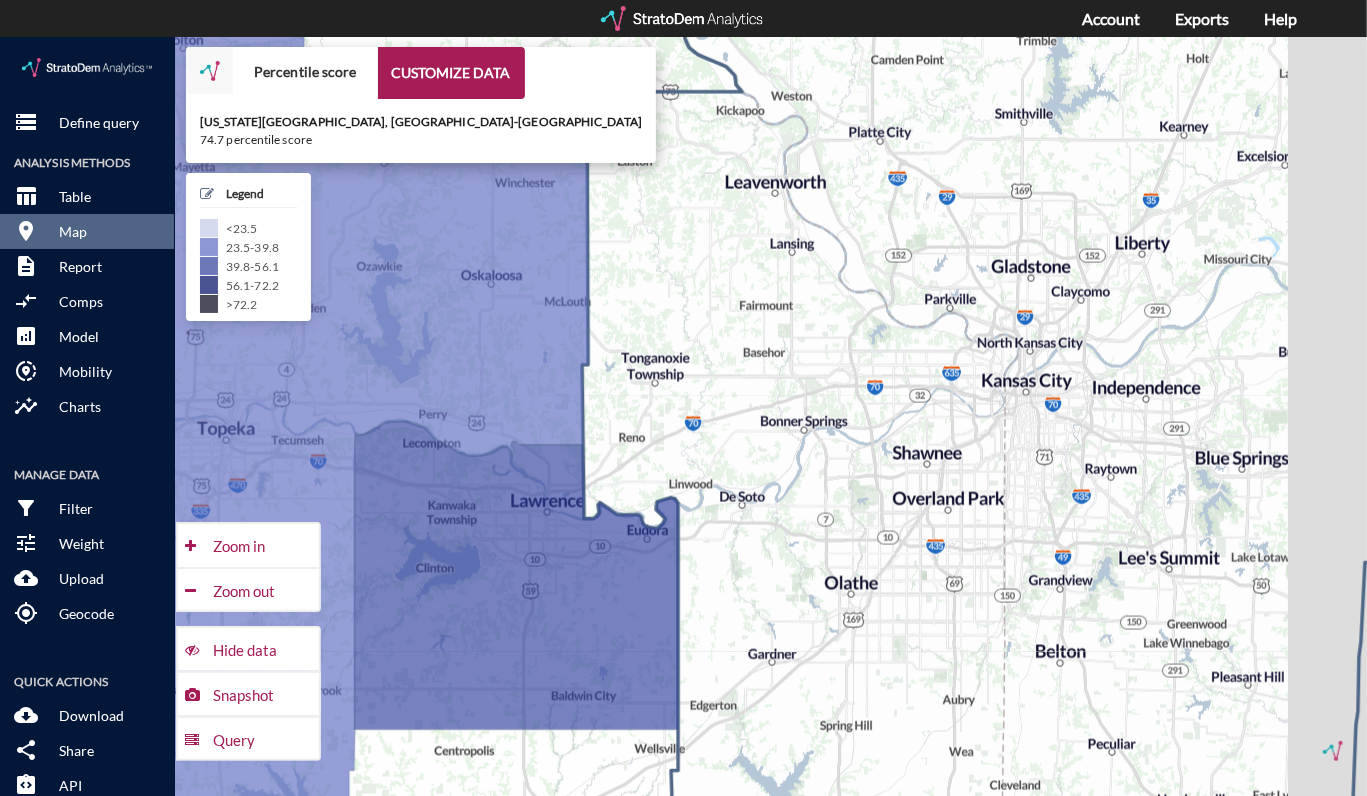 drag, startPoint x: 715, startPoint y: 274, endPoint x: 582, endPoint y: 180, distance: 162.86497 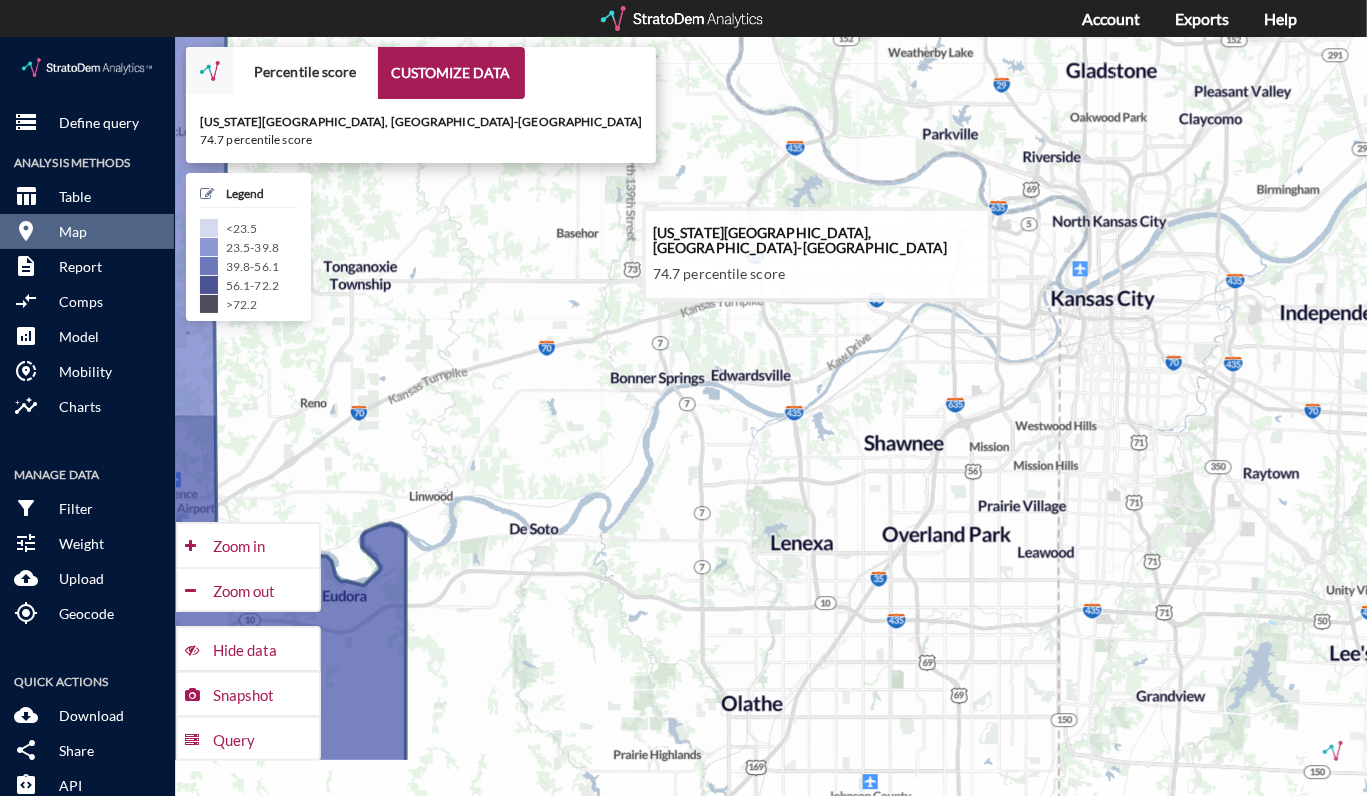 drag, startPoint x: 805, startPoint y: 334, endPoint x: 718, endPoint y: 220, distance: 143.40501 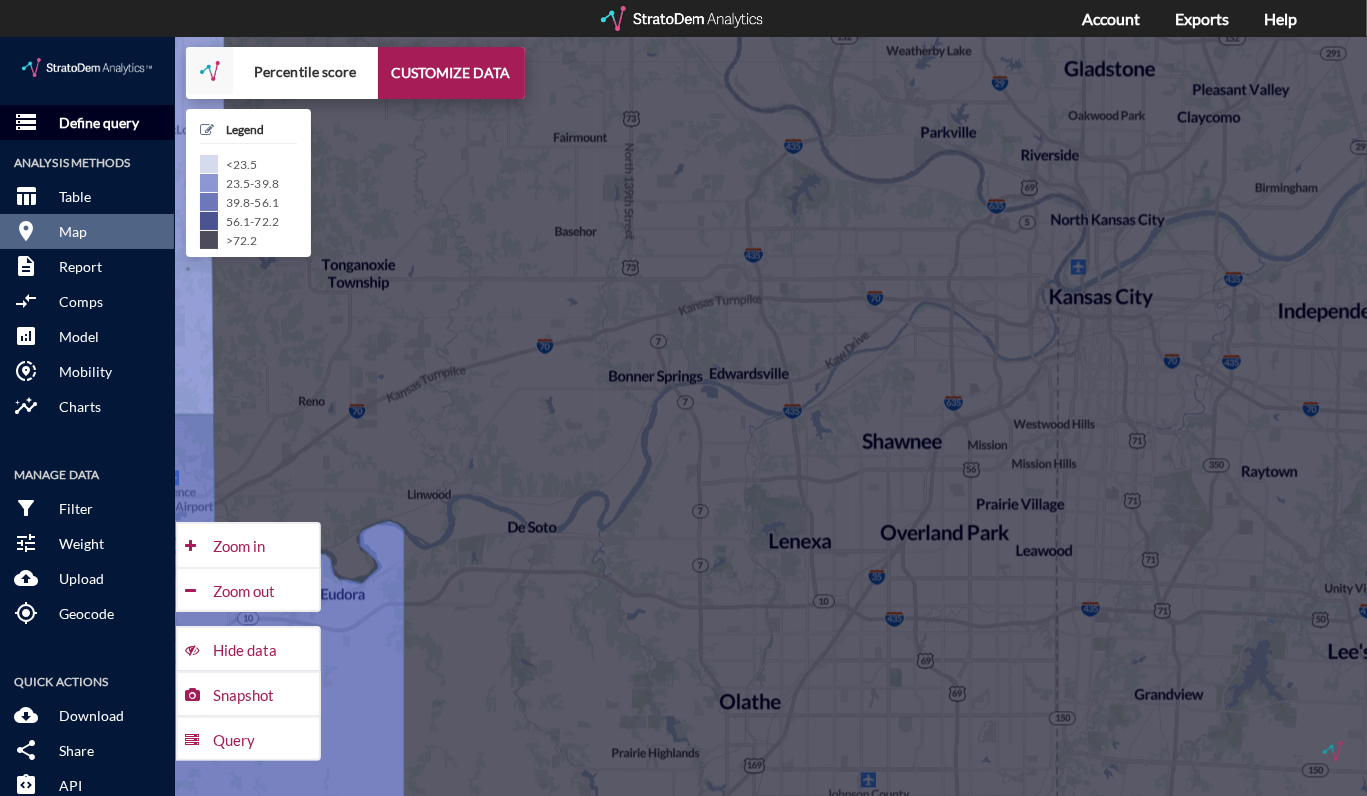 click on "Define query" 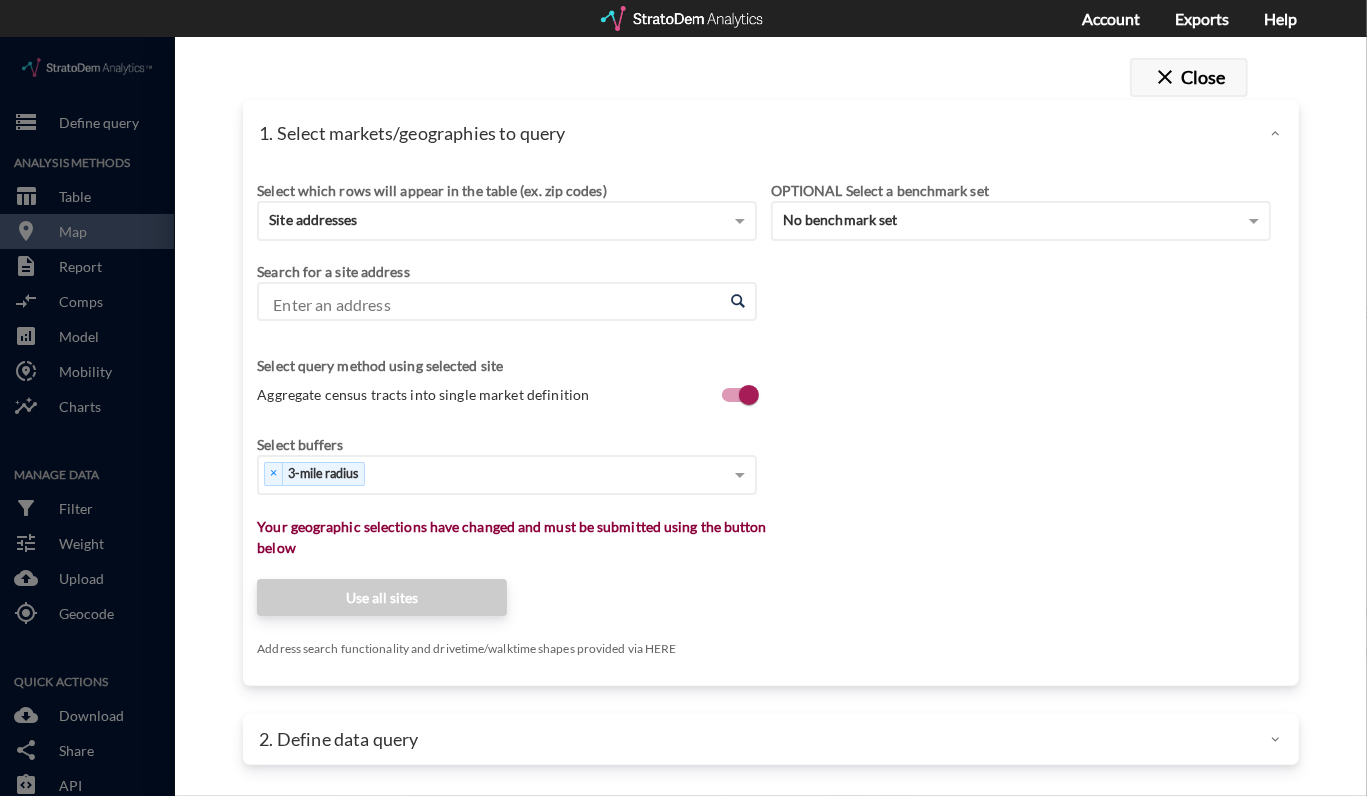 click on "close  Close" 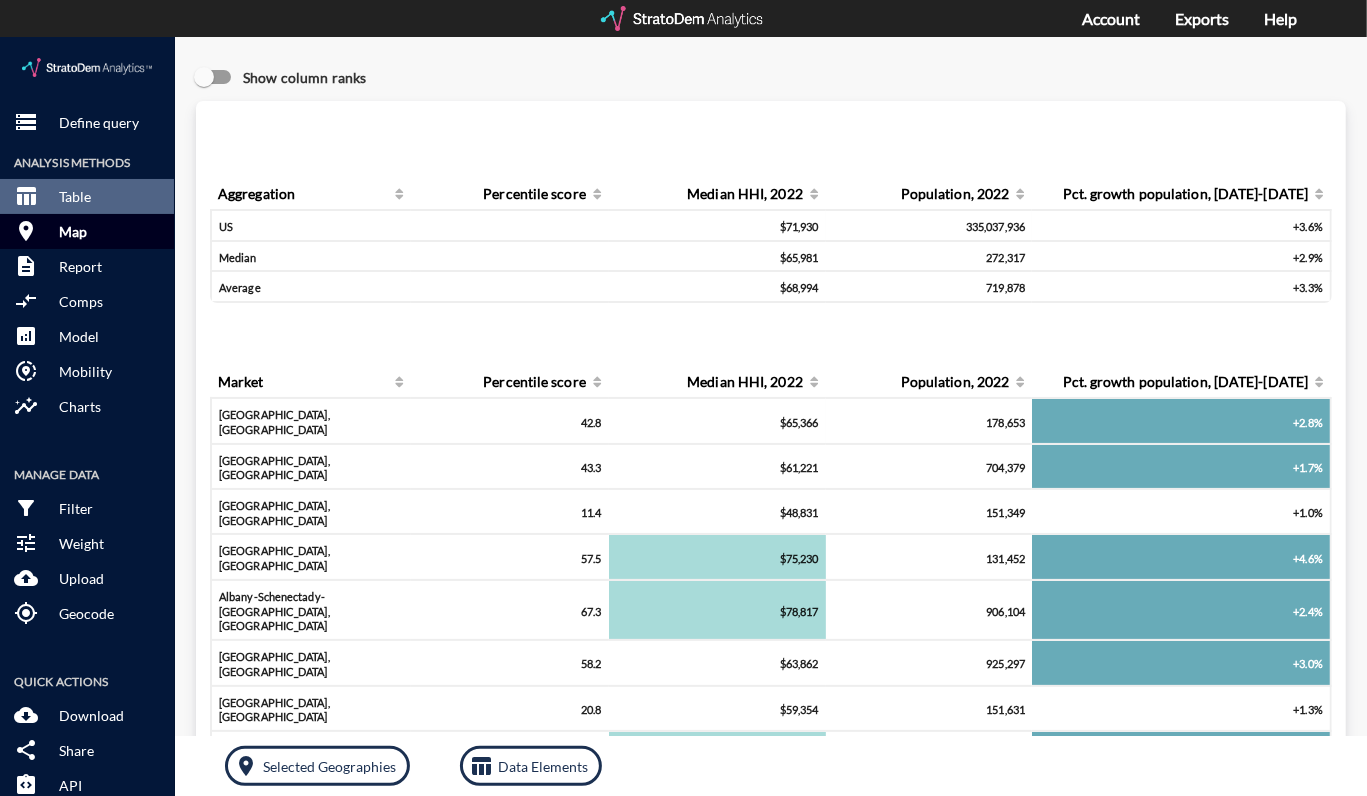 click on "Map" 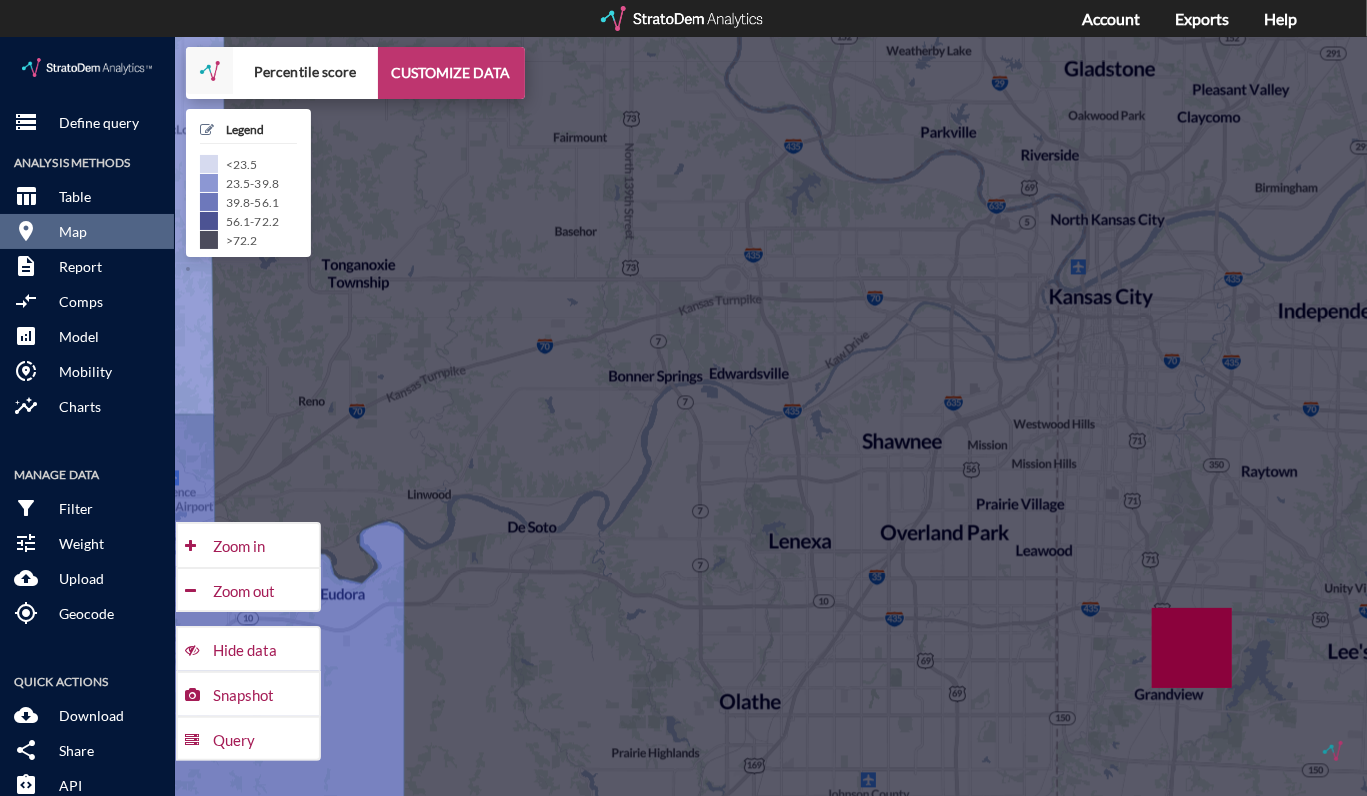 click on "CUSTOMIZE DATA" 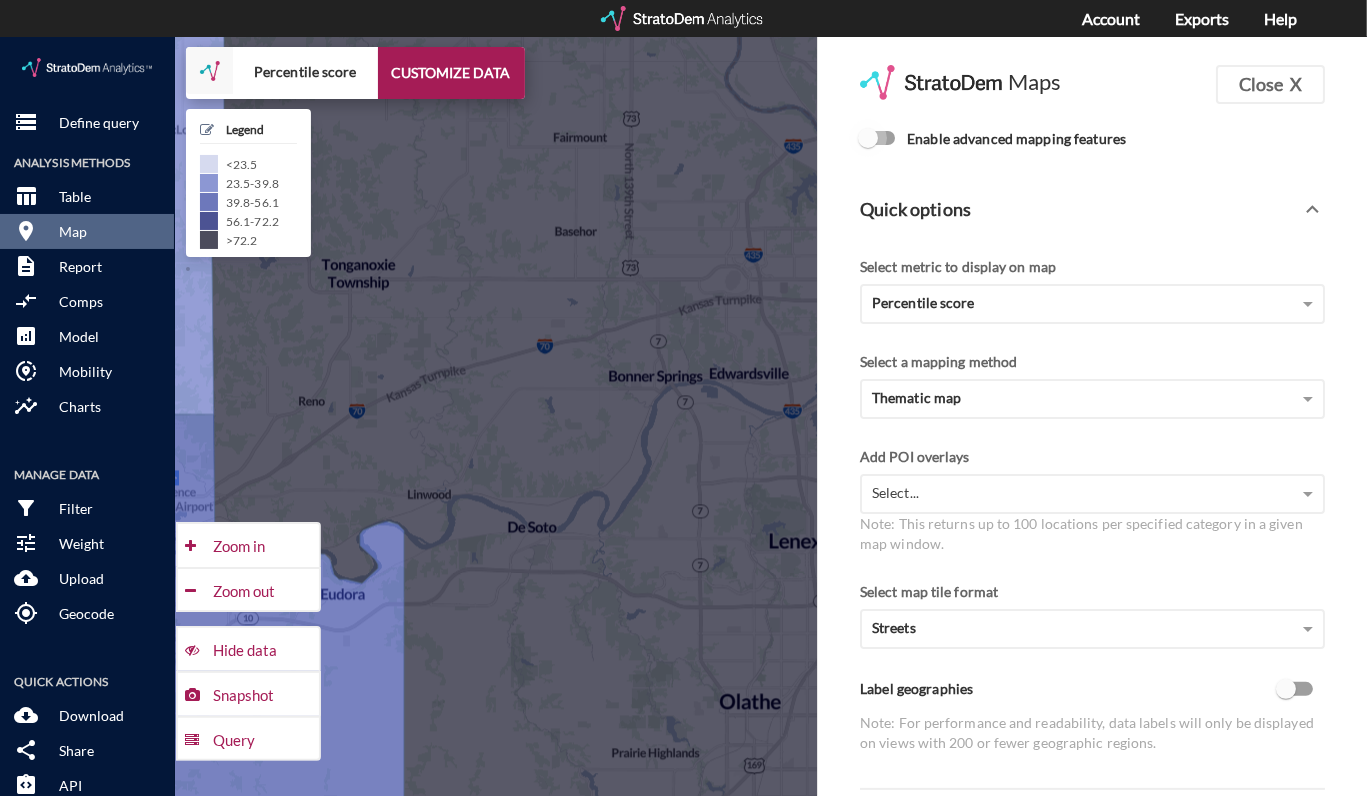 click on "Enable advanced mapping features" 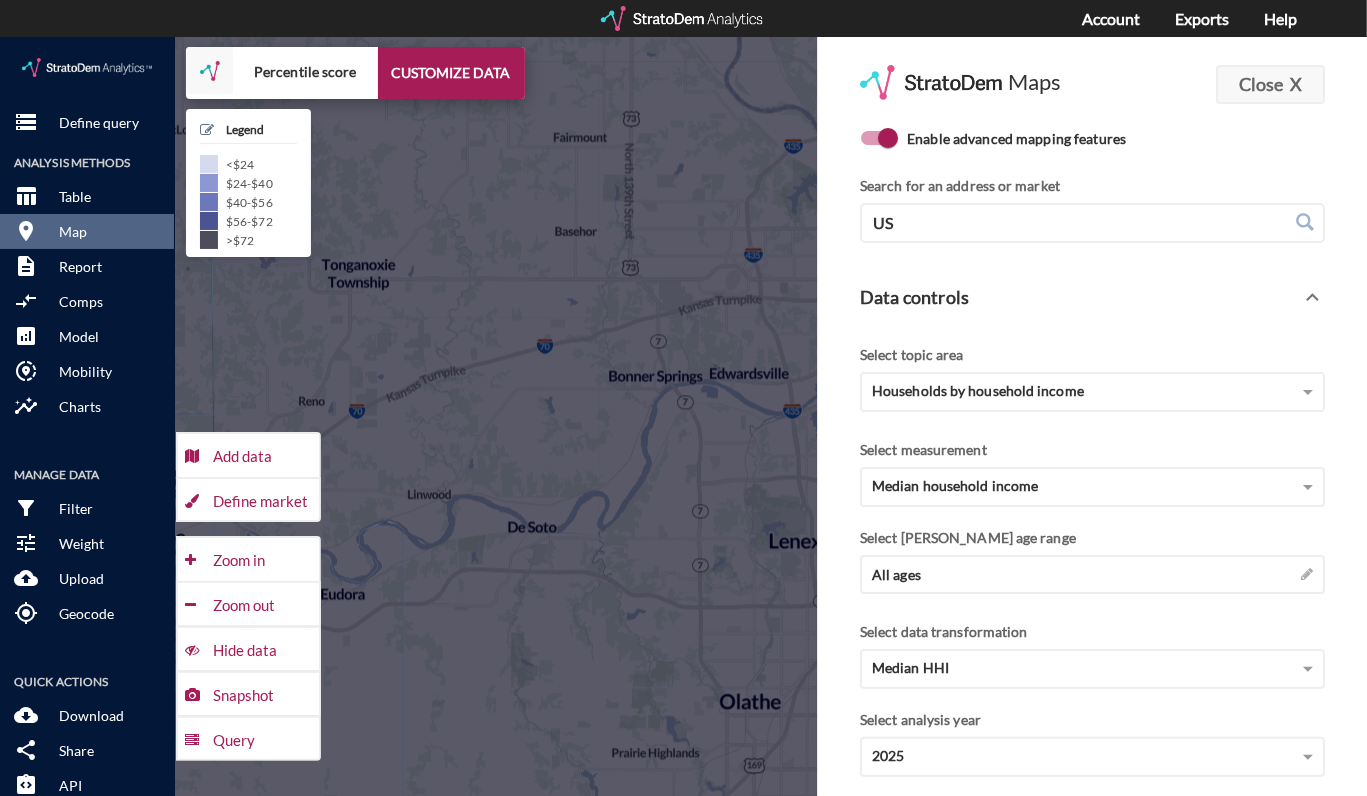 click on "Close X" 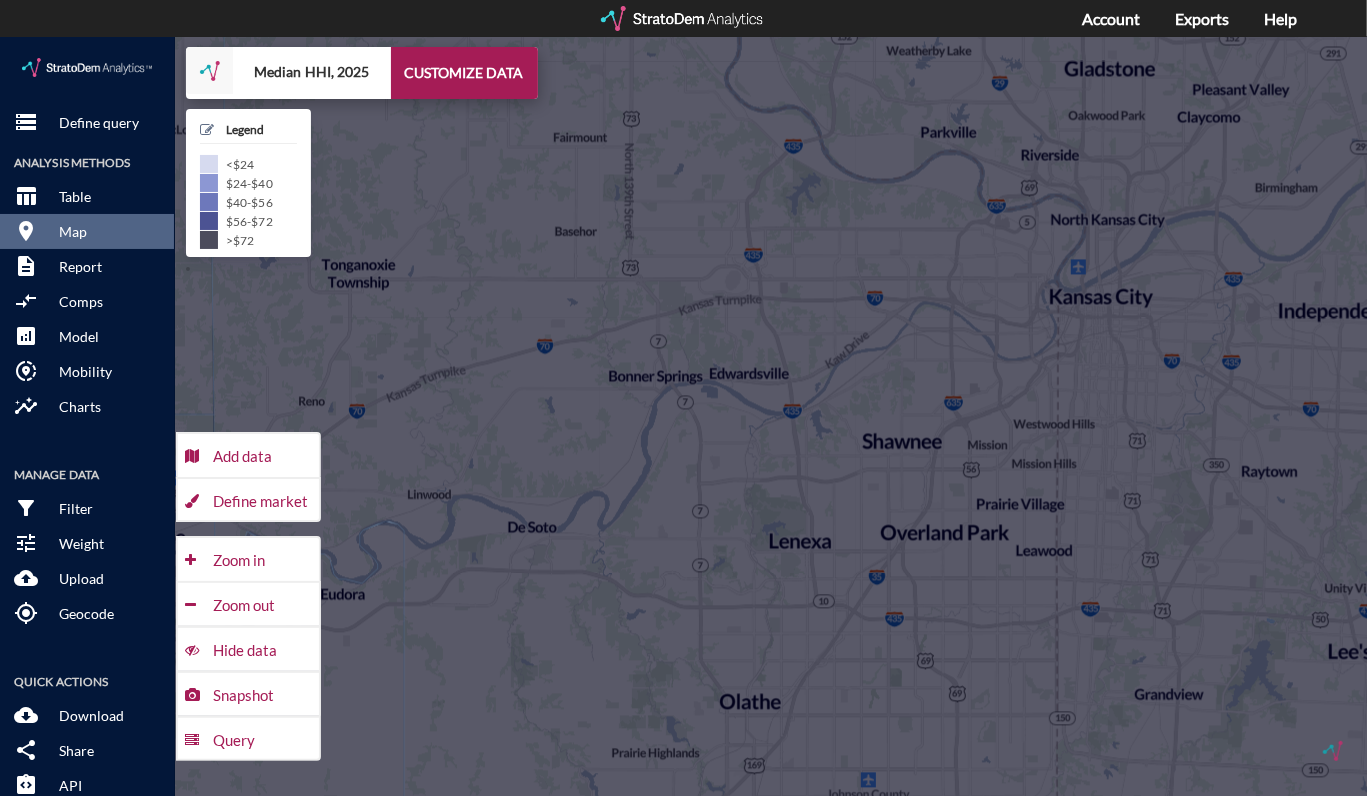 click on "Define market" 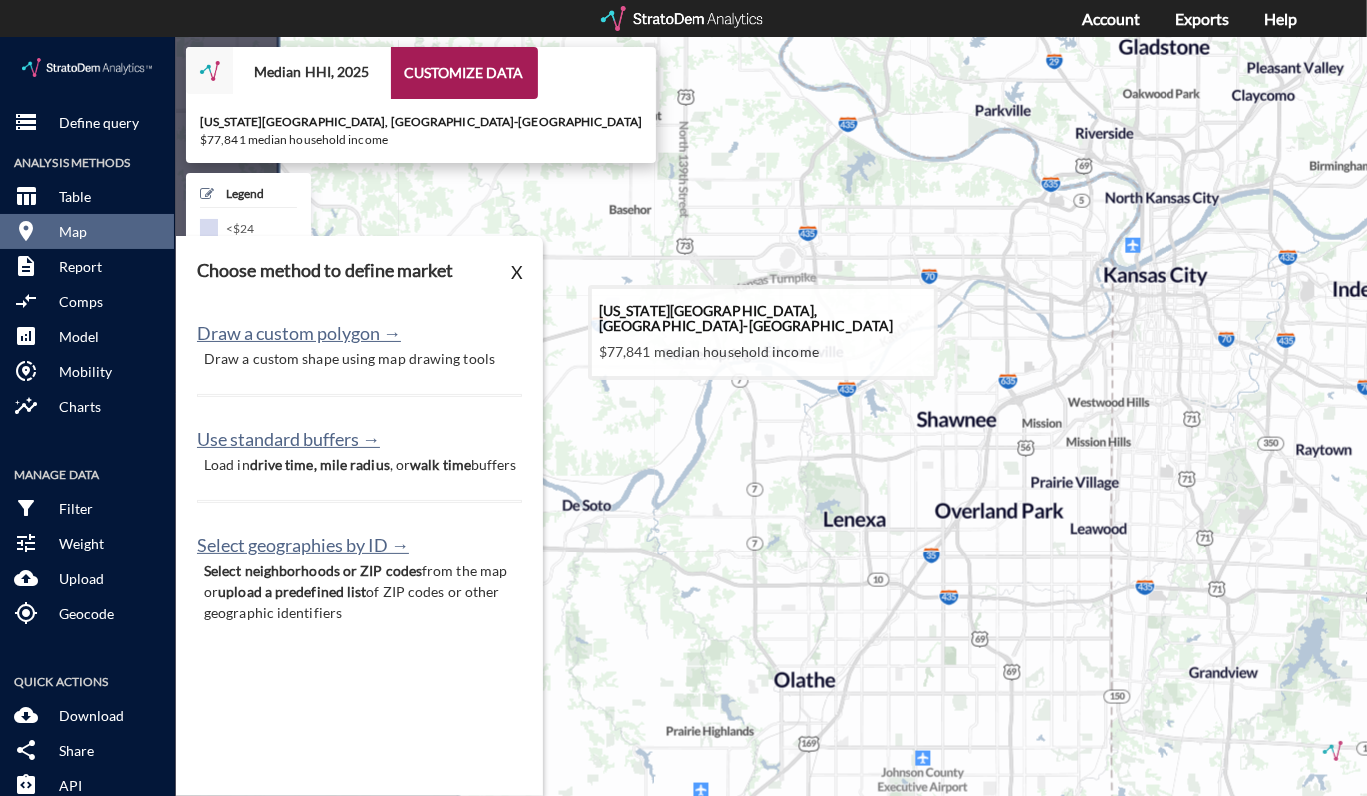drag, startPoint x: 722, startPoint y: 294, endPoint x: 766, endPoint y: 271, distance: 49.648766 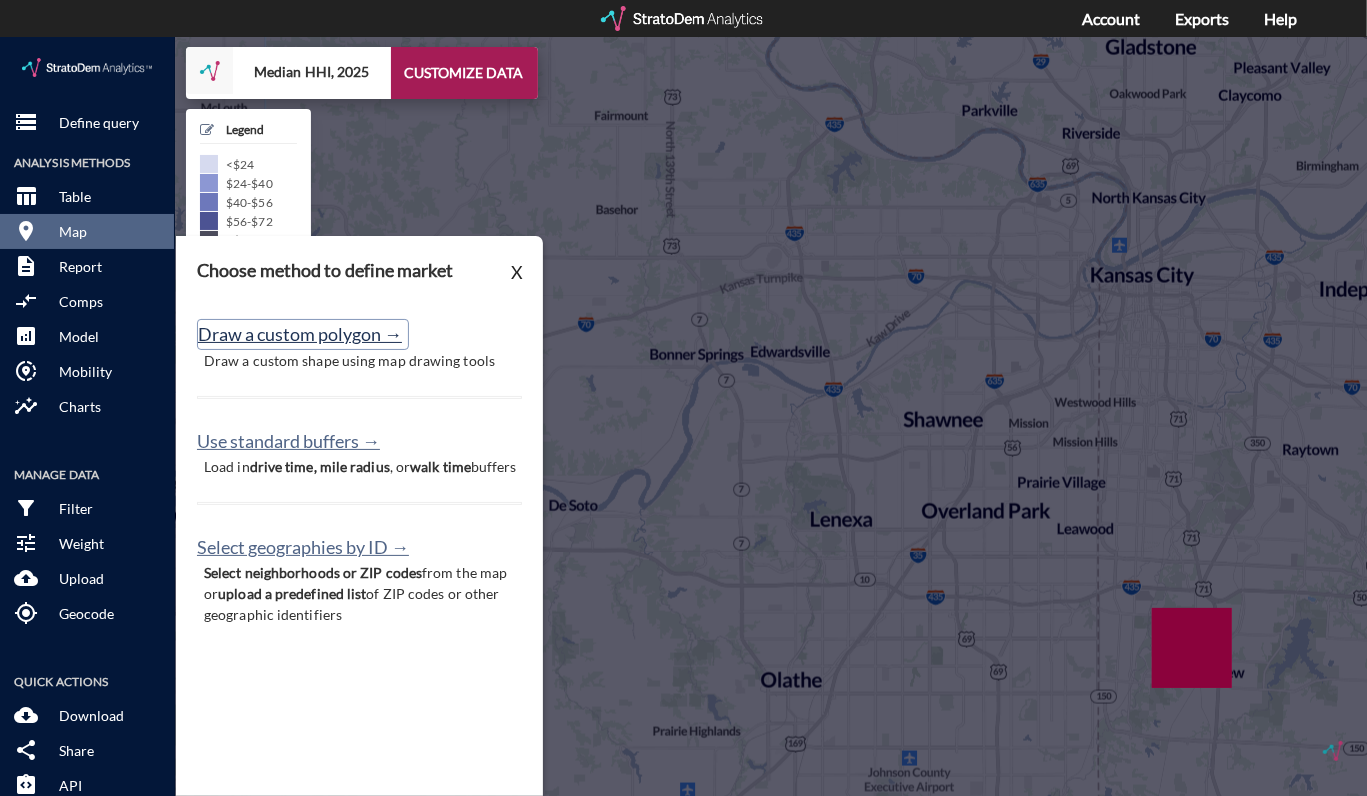 click on "Draw a custom polygon →" 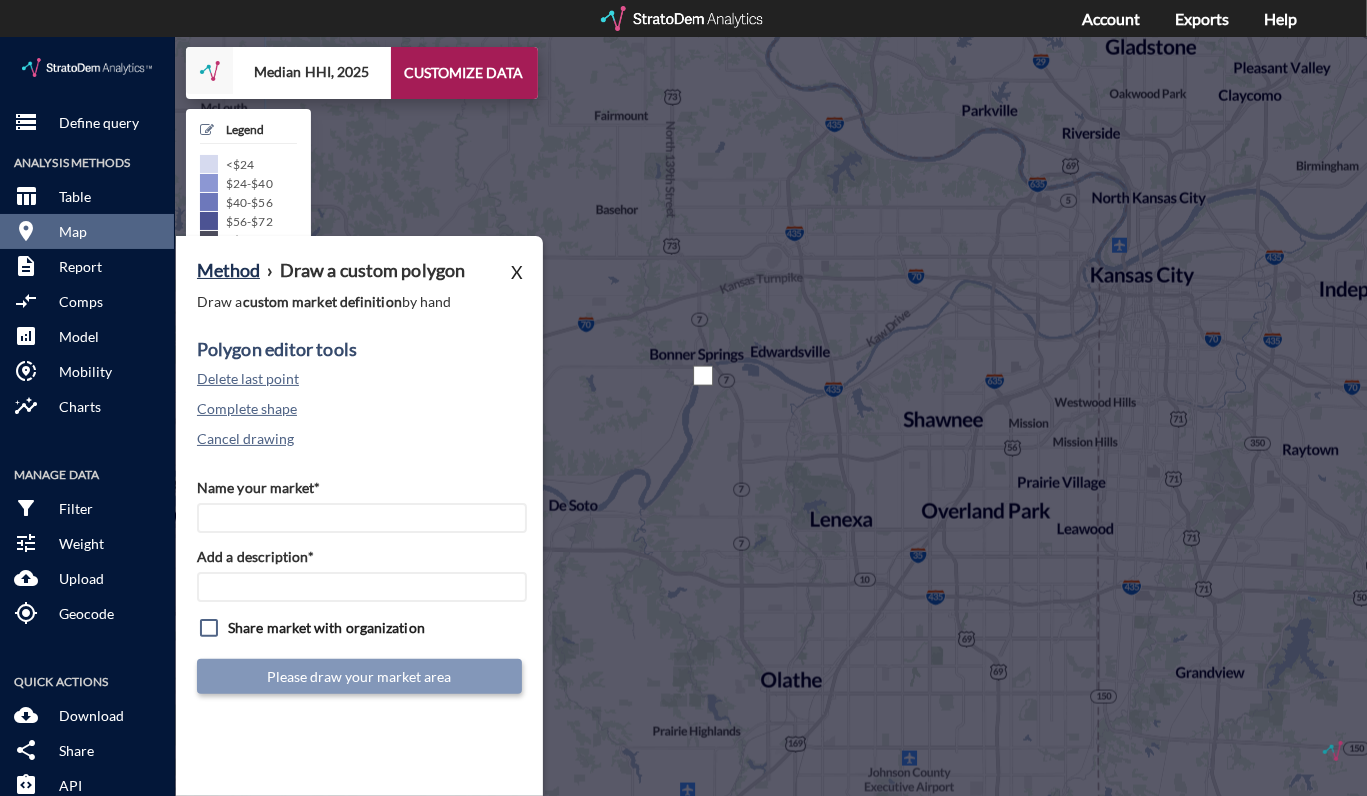 click 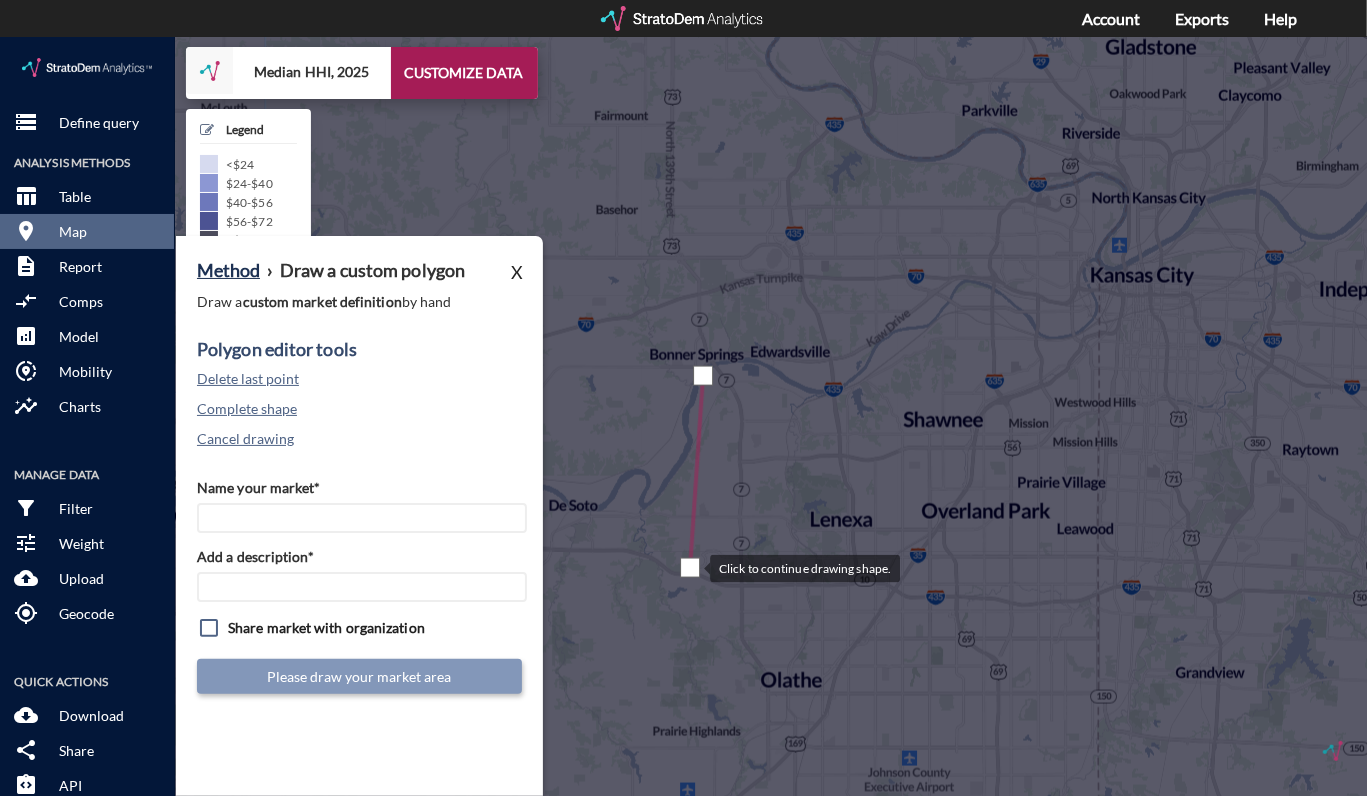 click 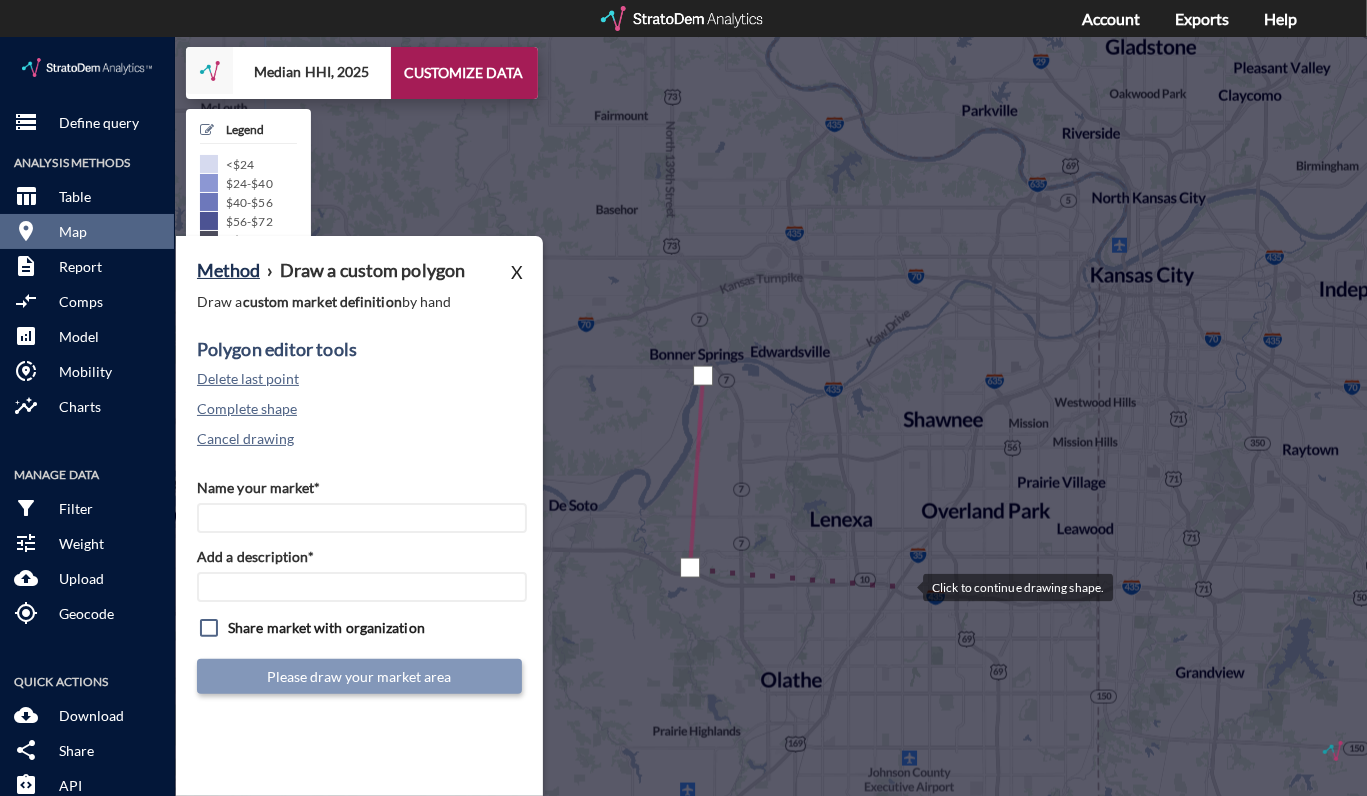 click 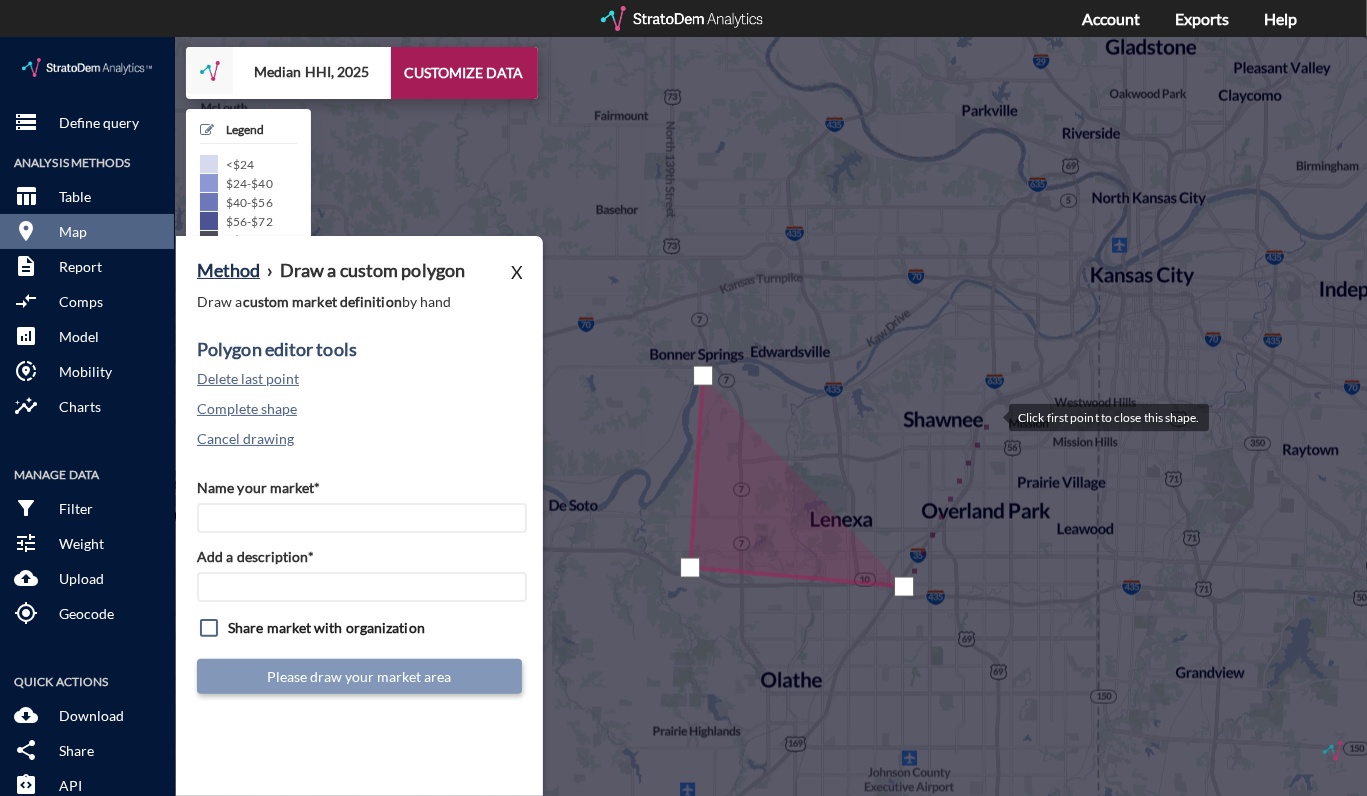 click 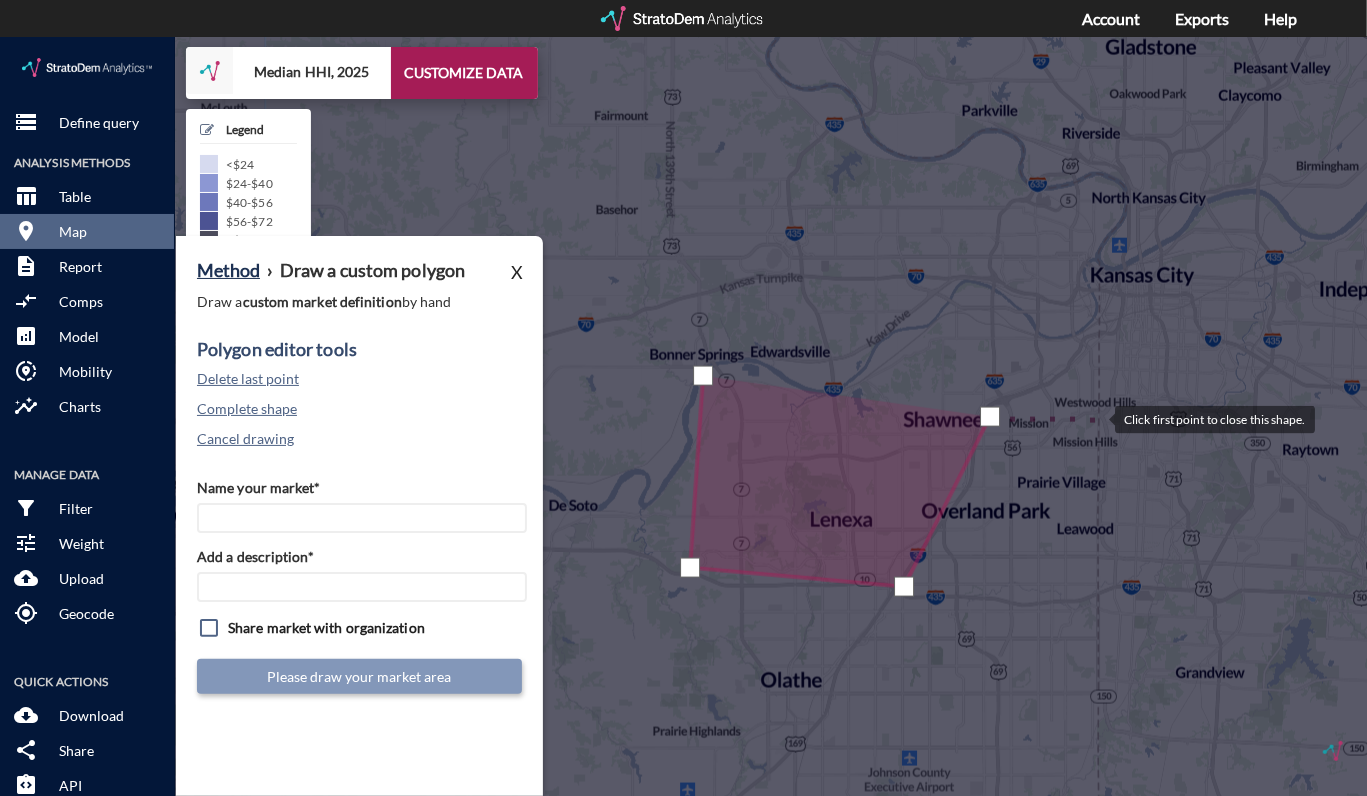 click 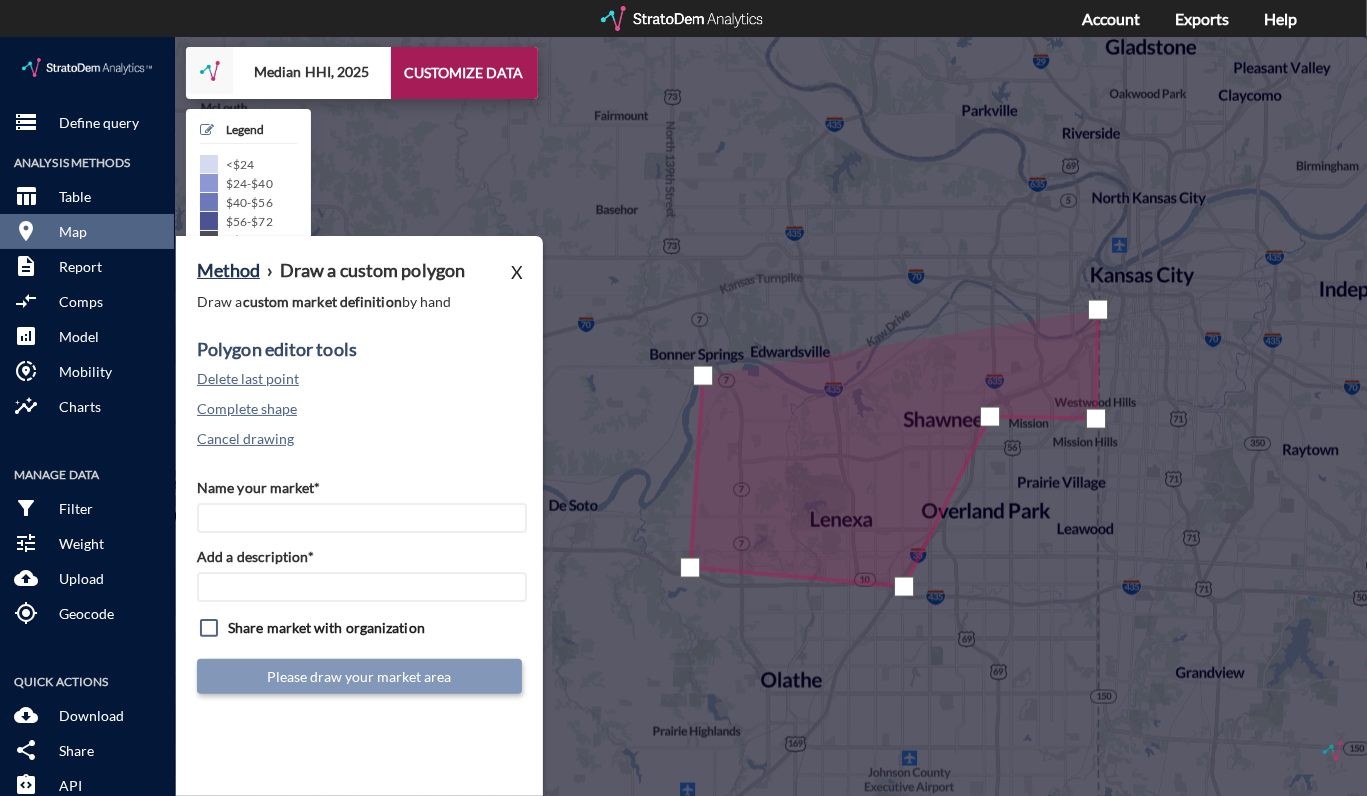 click 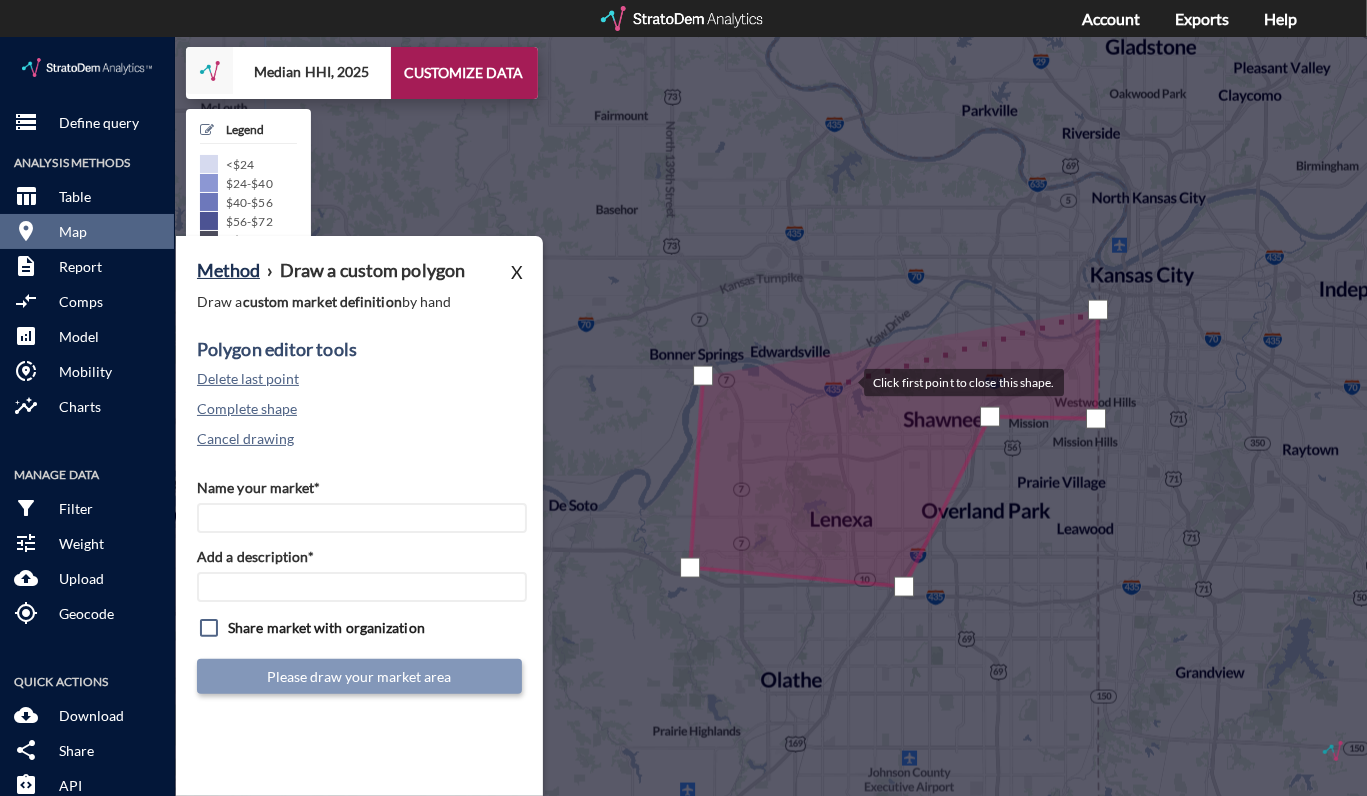 click 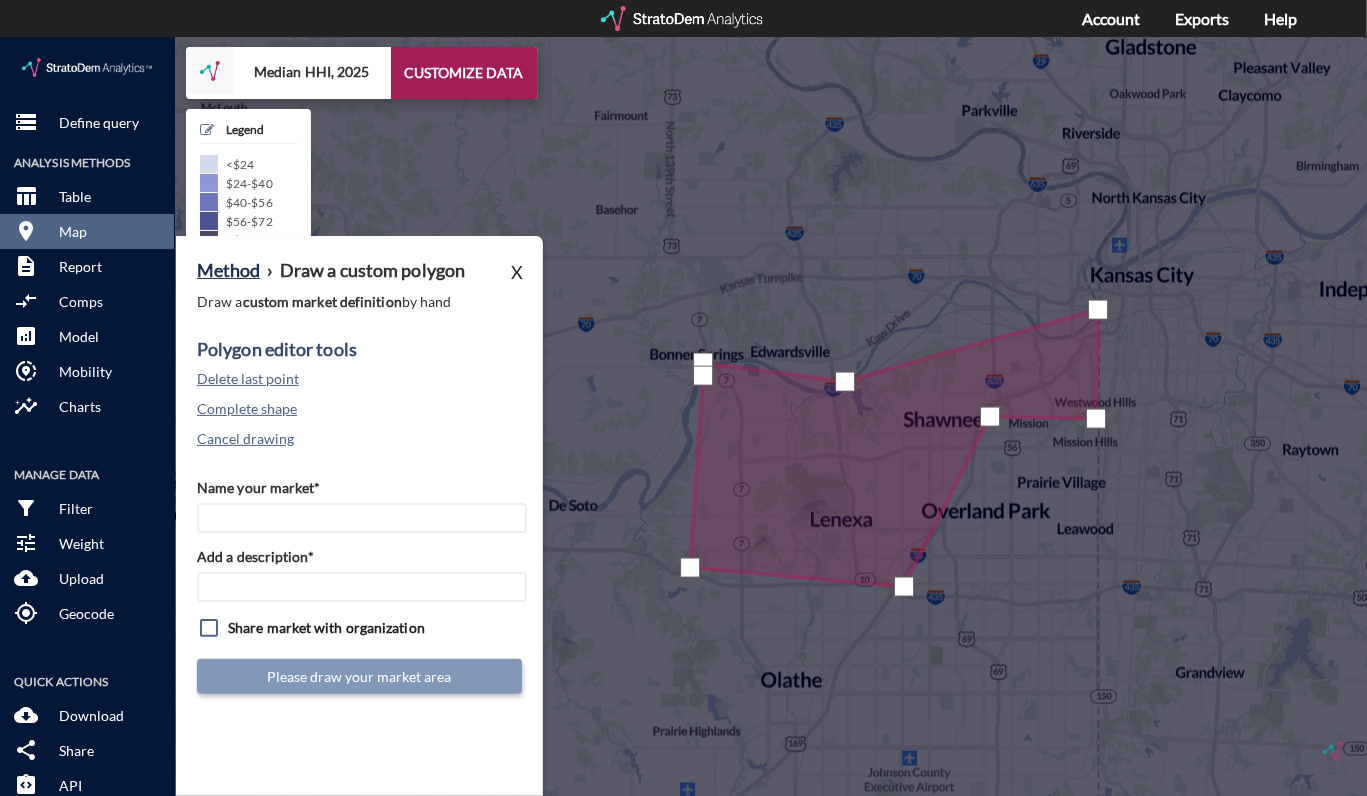 click 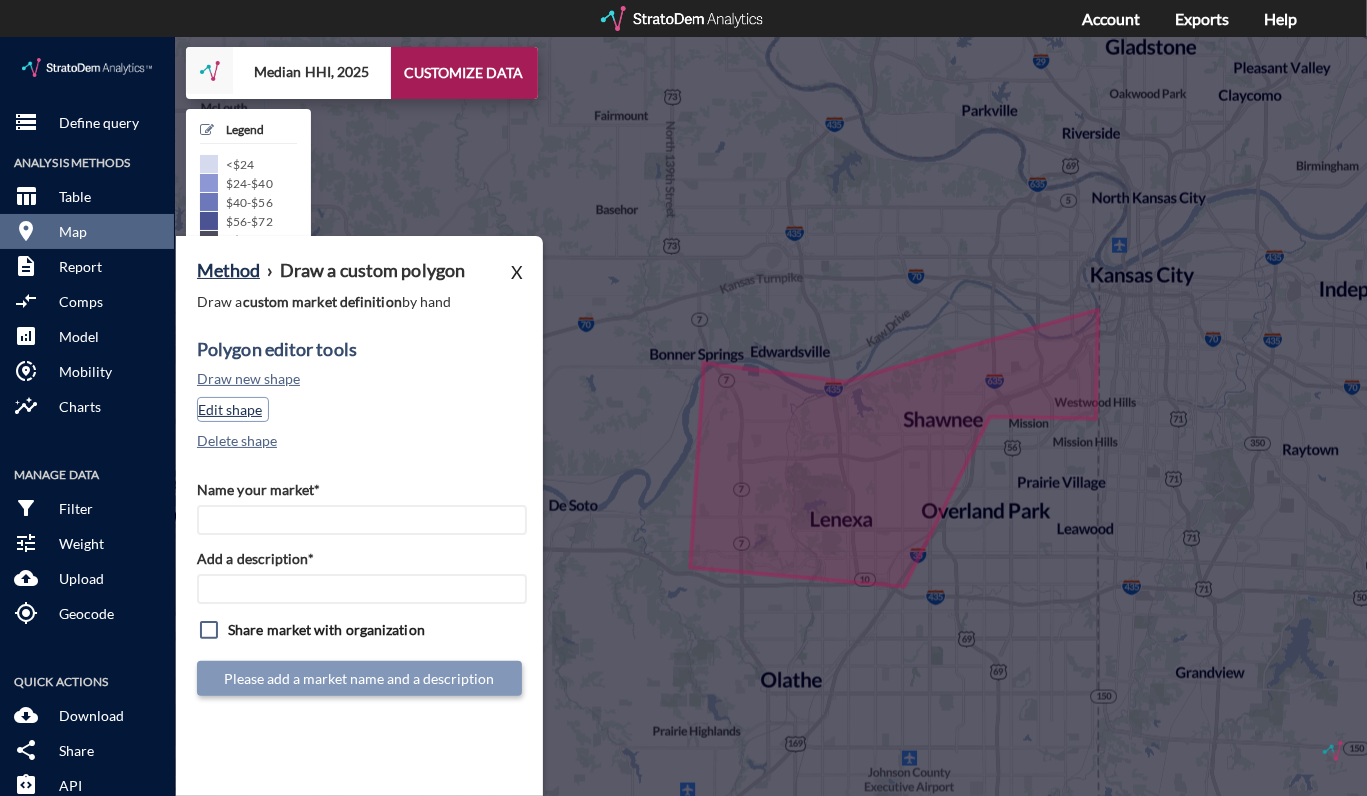 click on "Edit shape" 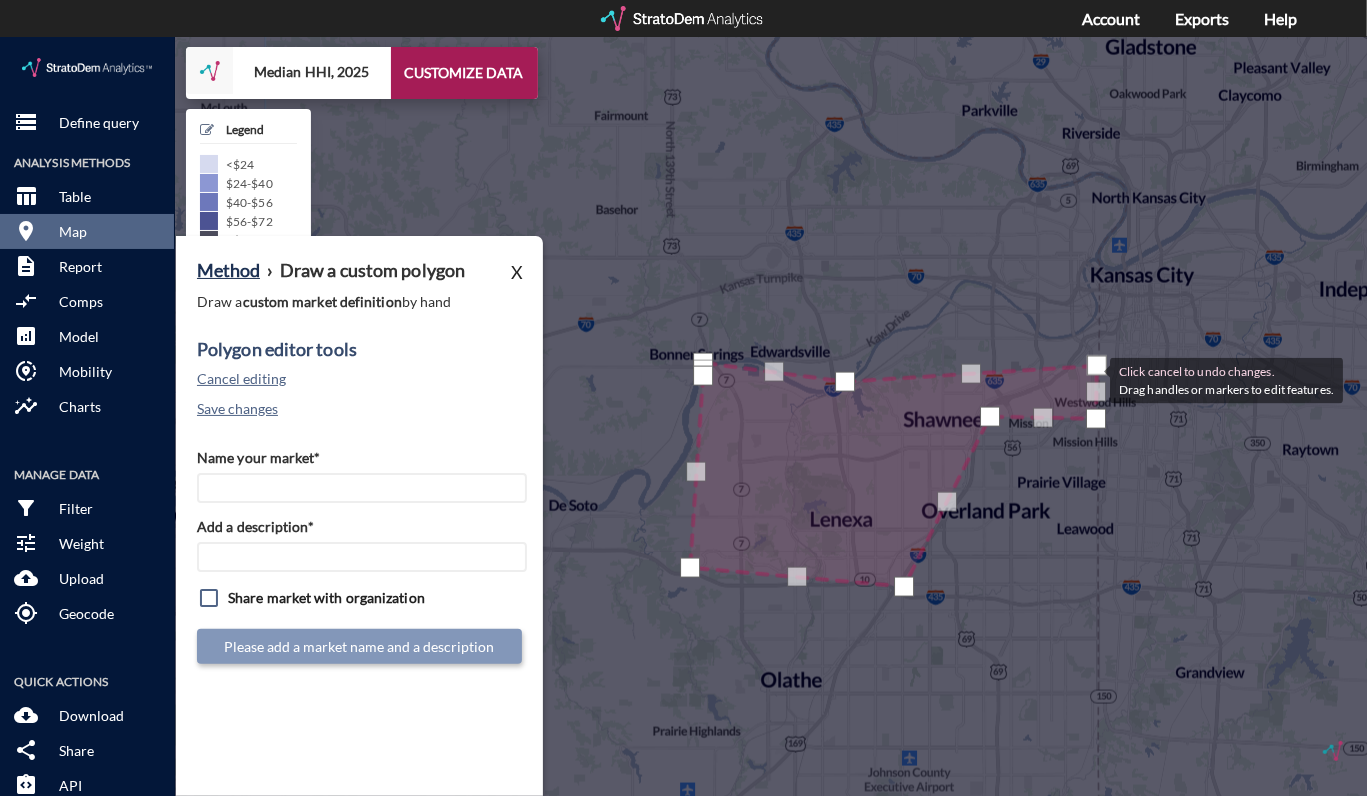 drag, startPoint x: 1092, startPoint y: 276, endPoint x: 1090, endPoint y: 342, distance: 66.0303 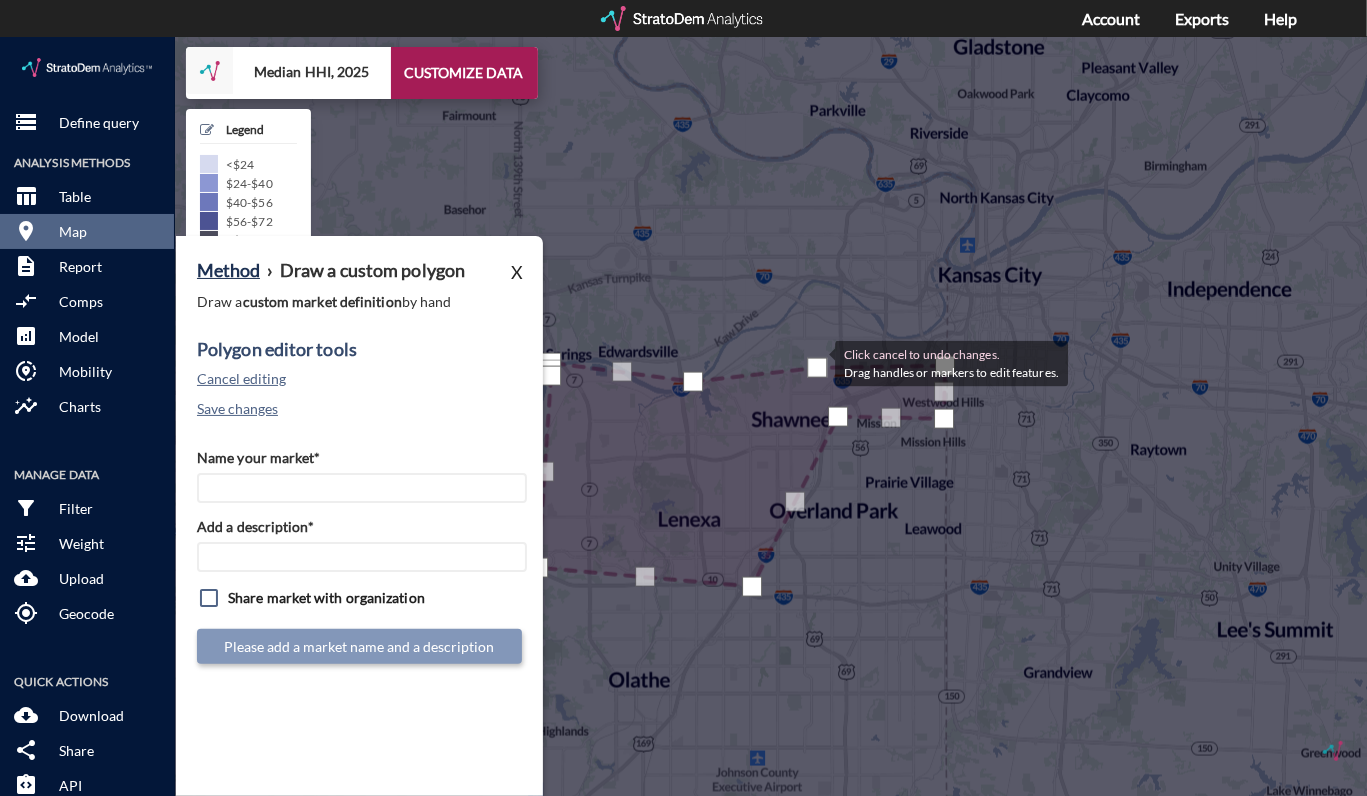 drag, startPoint x: 819, startPoint y: 336, endPoint x: 815, endPoint y: 325, distance: 11.7046995 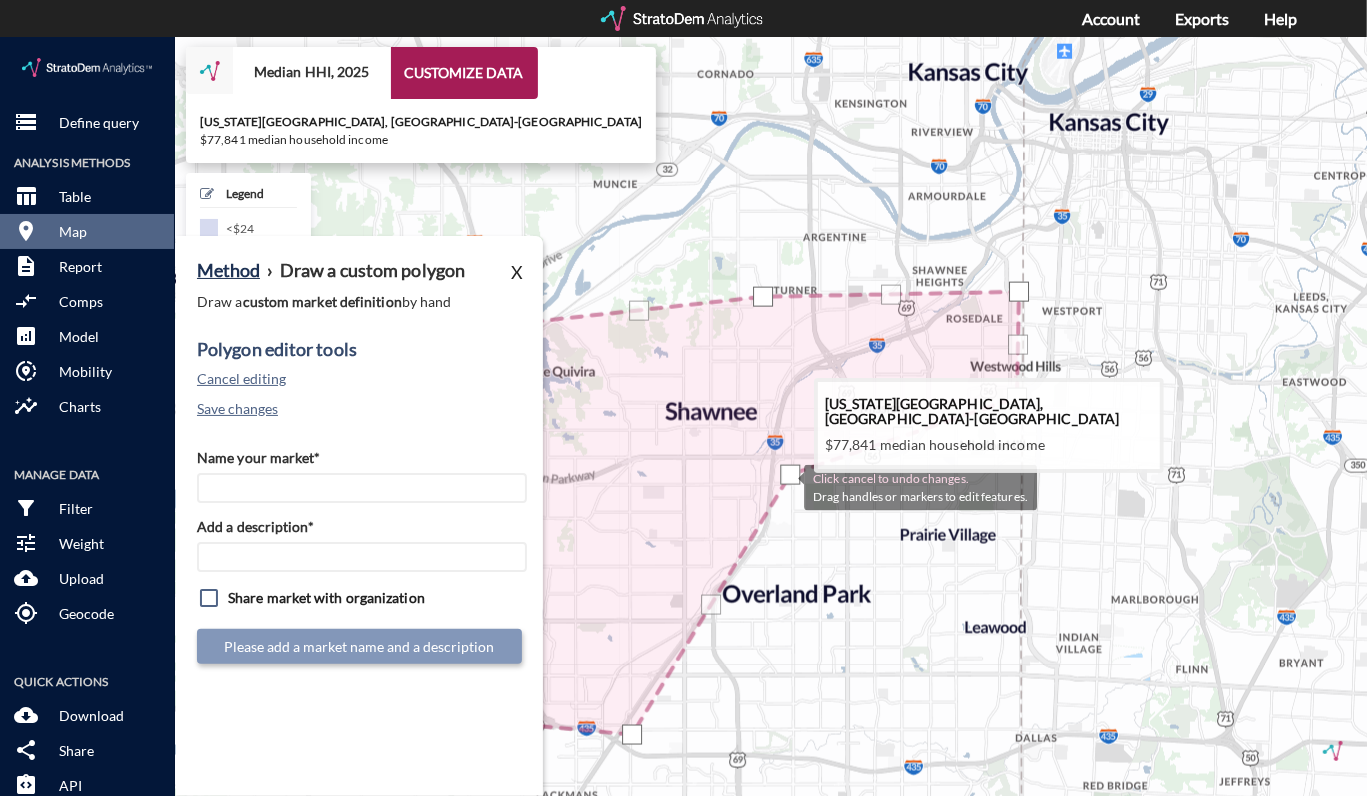 drag, startPoint x: 802, startPoint y: 362, endPoint x: 784, endPoint y: 449, distance: 88.84256 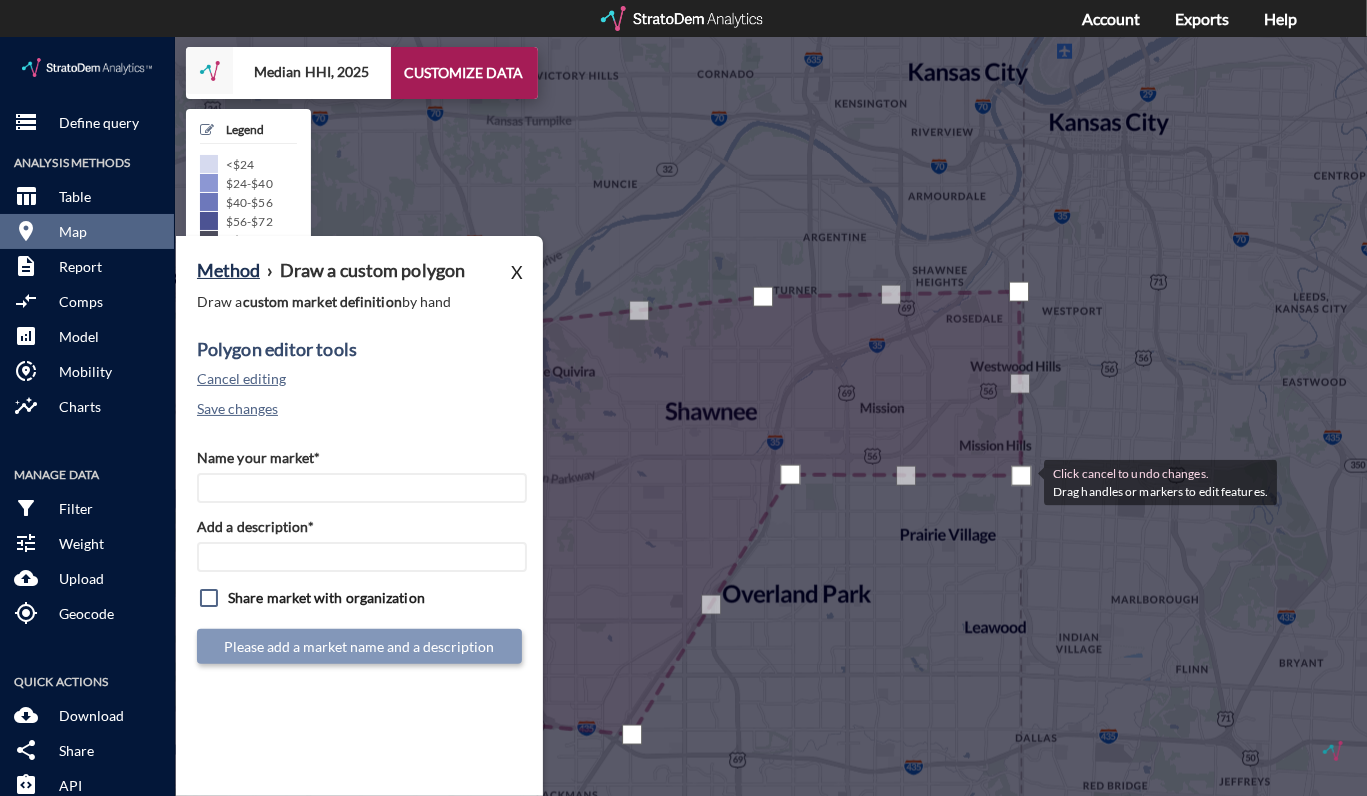 drag, startPoint x: 1019, startPoint y: 360, endPoint x: 1024, endPoint y: 444, distance: 84.14868 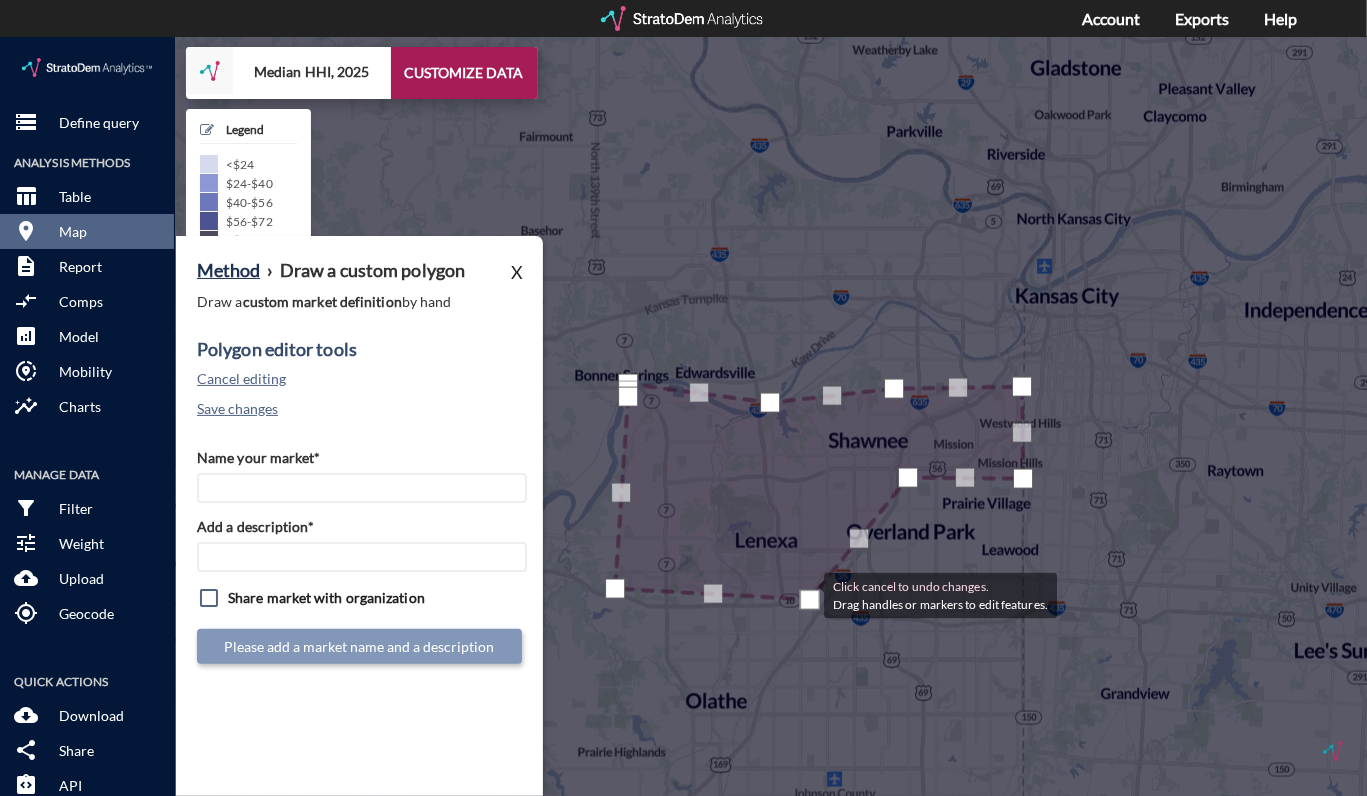 drag, startPoint x: 825, startPoint y: 566, endPoint x: 804, endPoint y: 557, distance: 22.847319 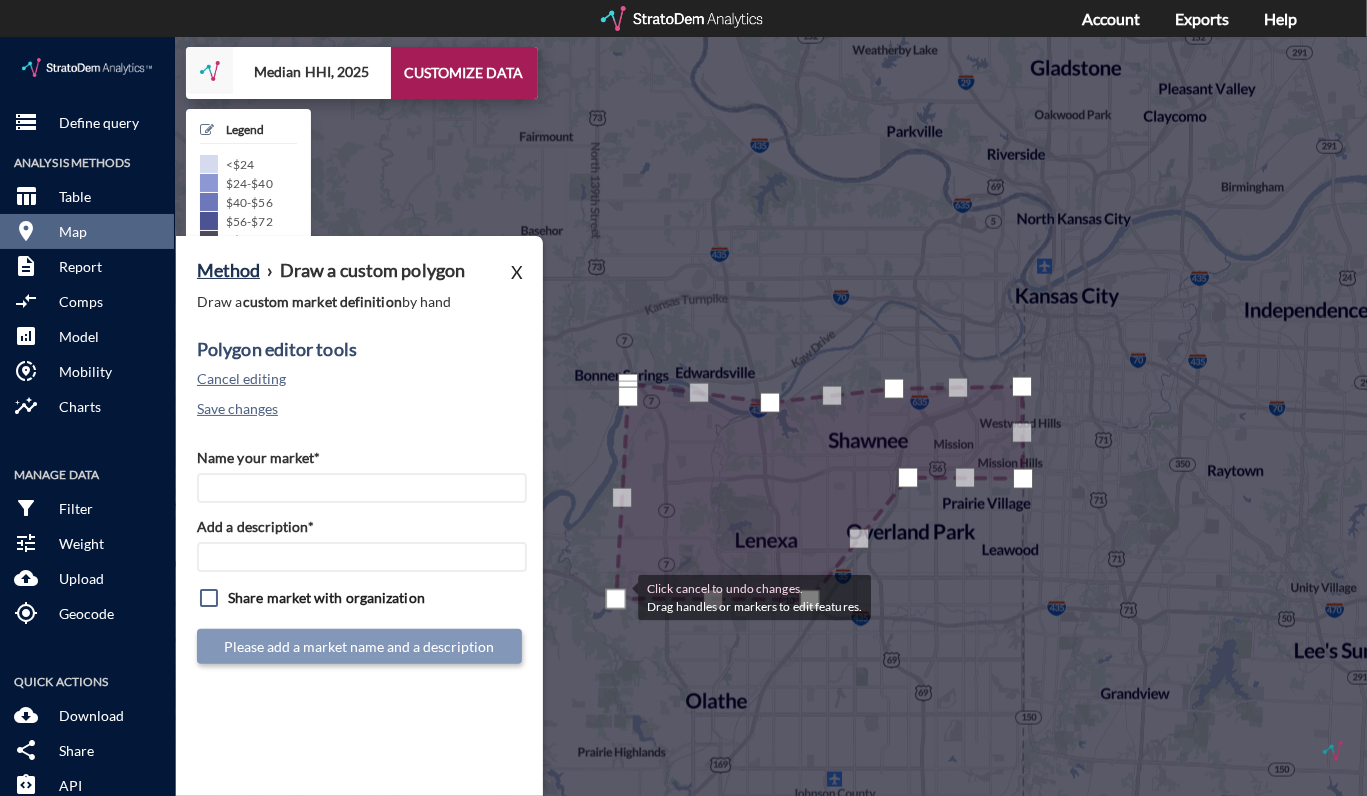 drag, startPoint x: 618, startPoint y: 545, endPoint x: 618, endPoint y: 559, distance: 14 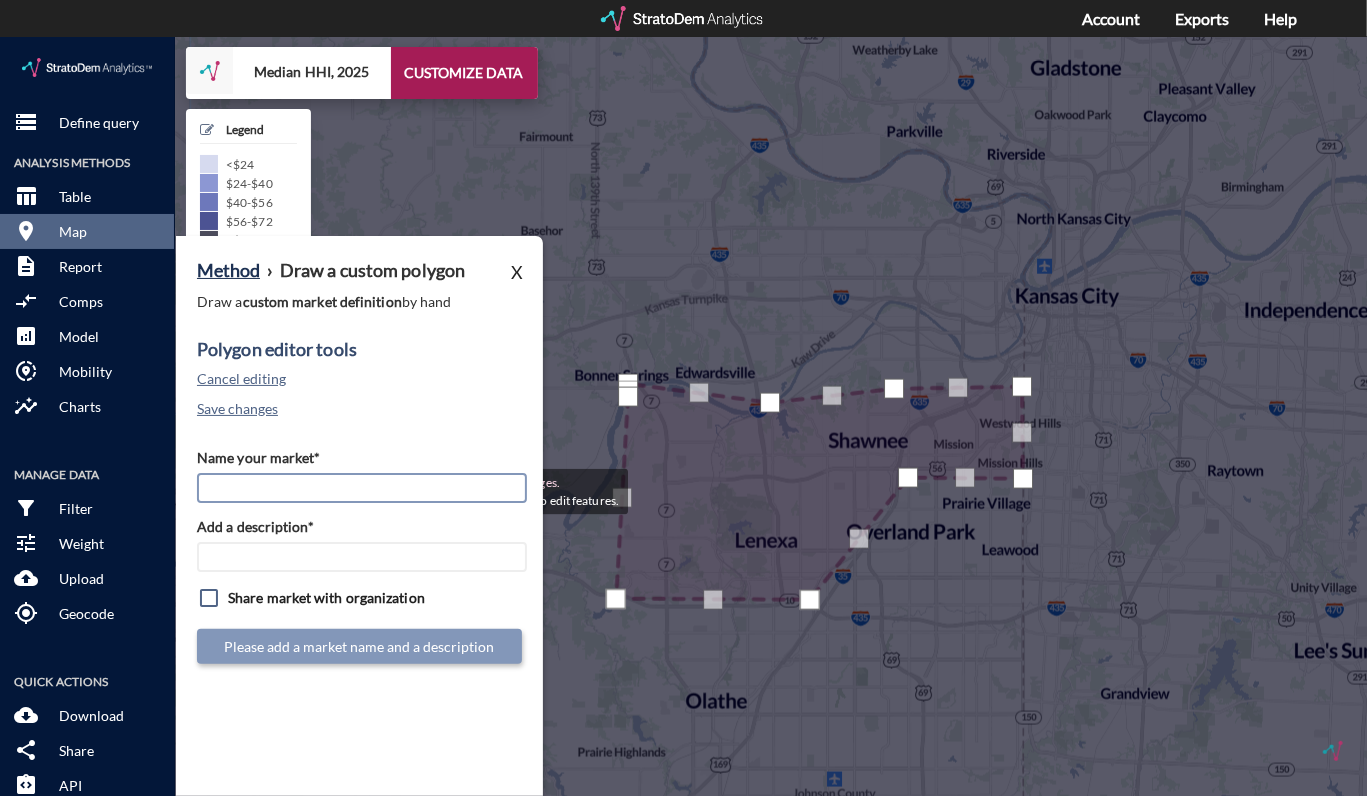 drag, startPoint x: 375, startPoint y: 453, endPoint x: 307, endPoint y: 453, distance: 68 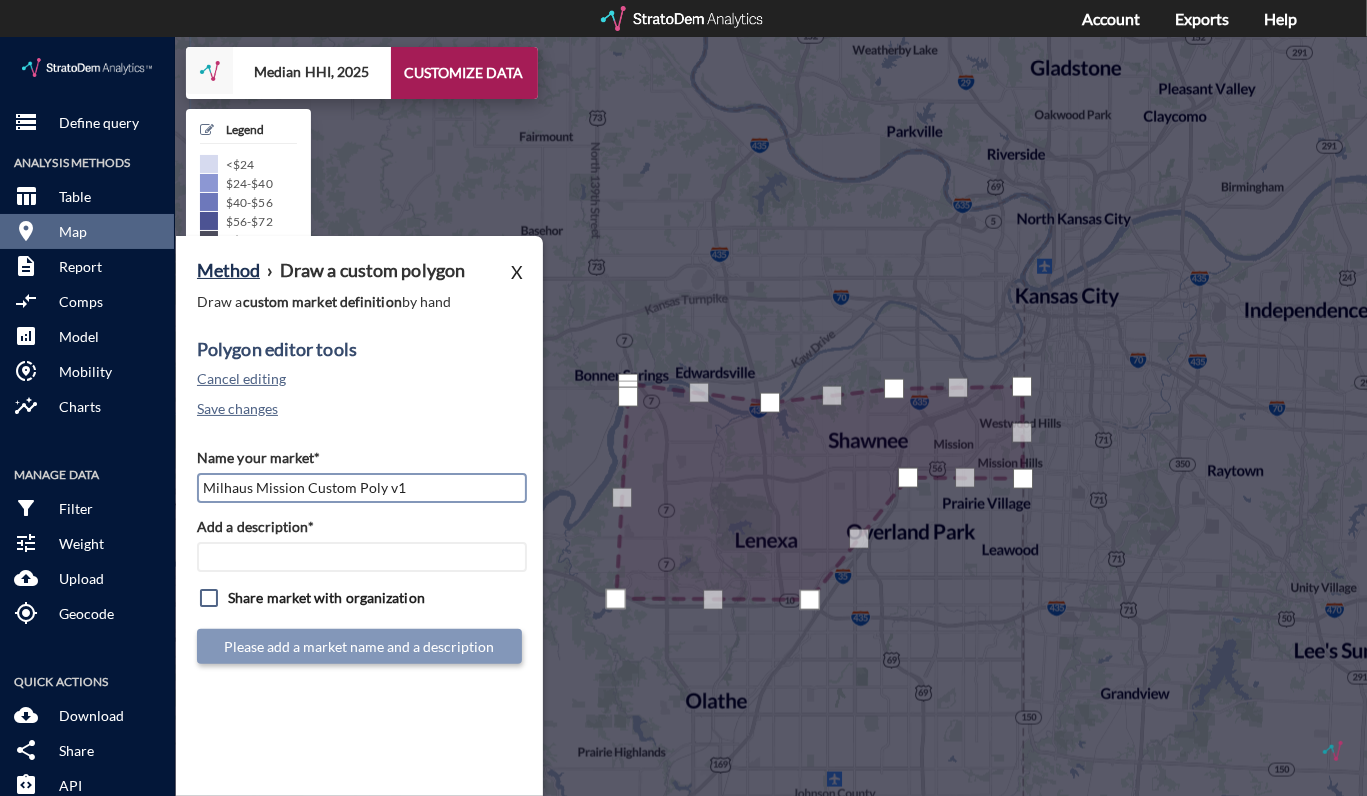 type on "Milhaus Mission Custom Poly v1" 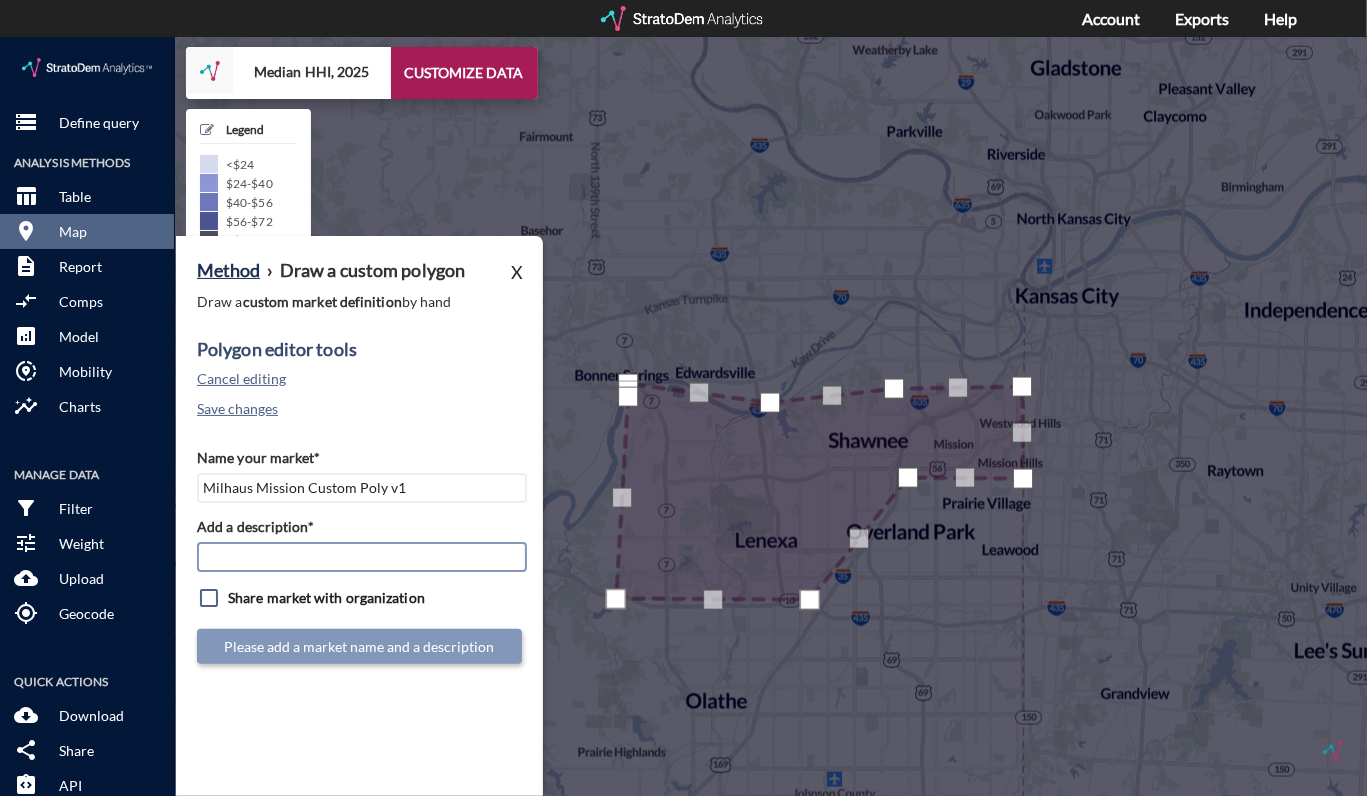 click on "Add a description*" 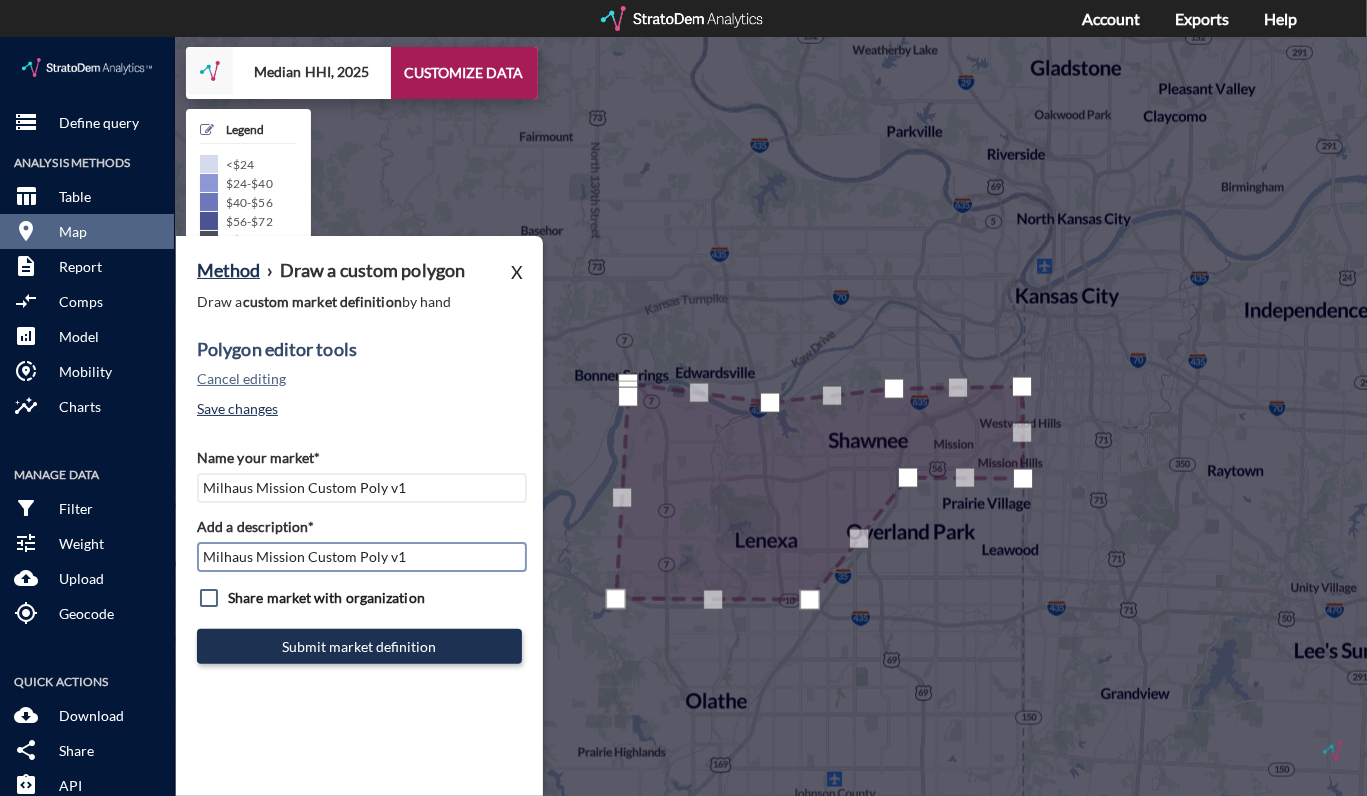 type on "Milhaus Mission Custom Poly v1" 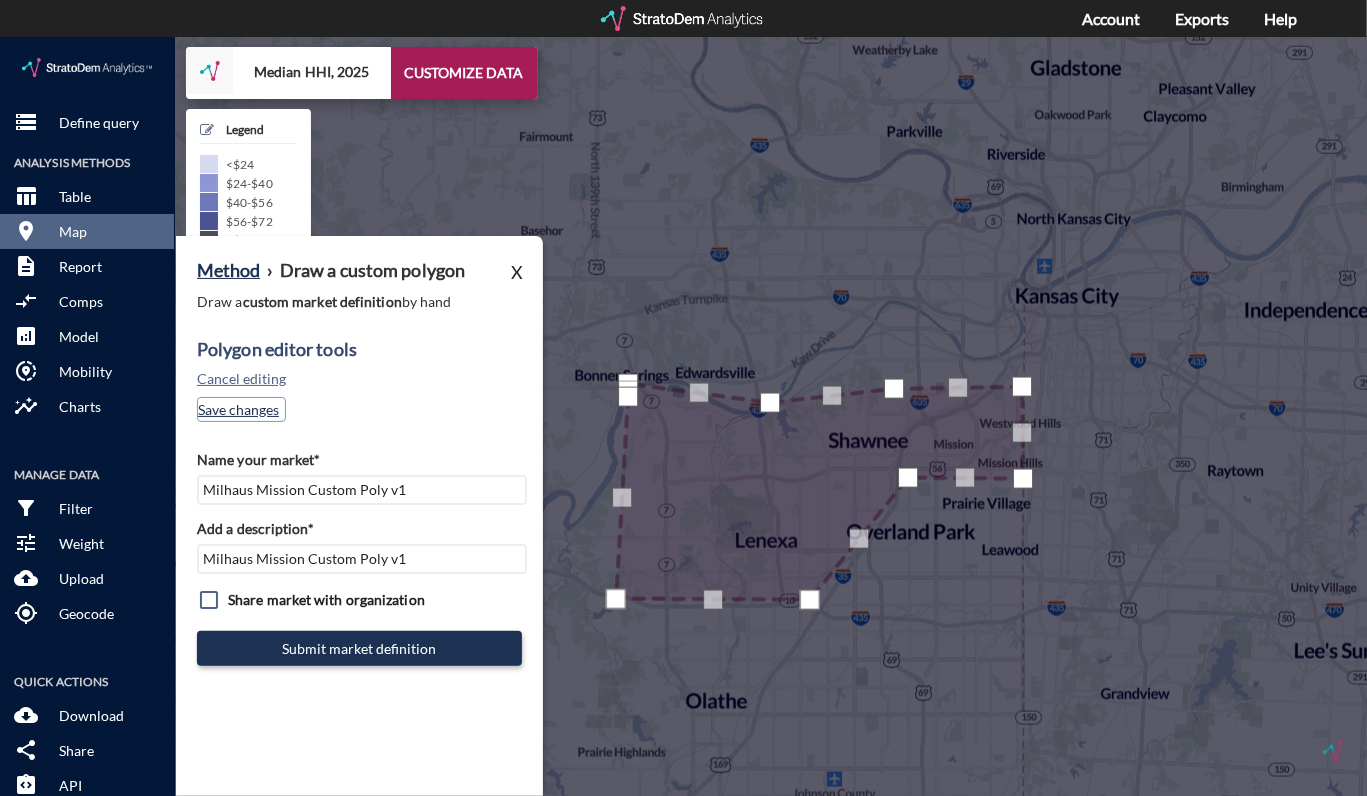 click on "Save changes" 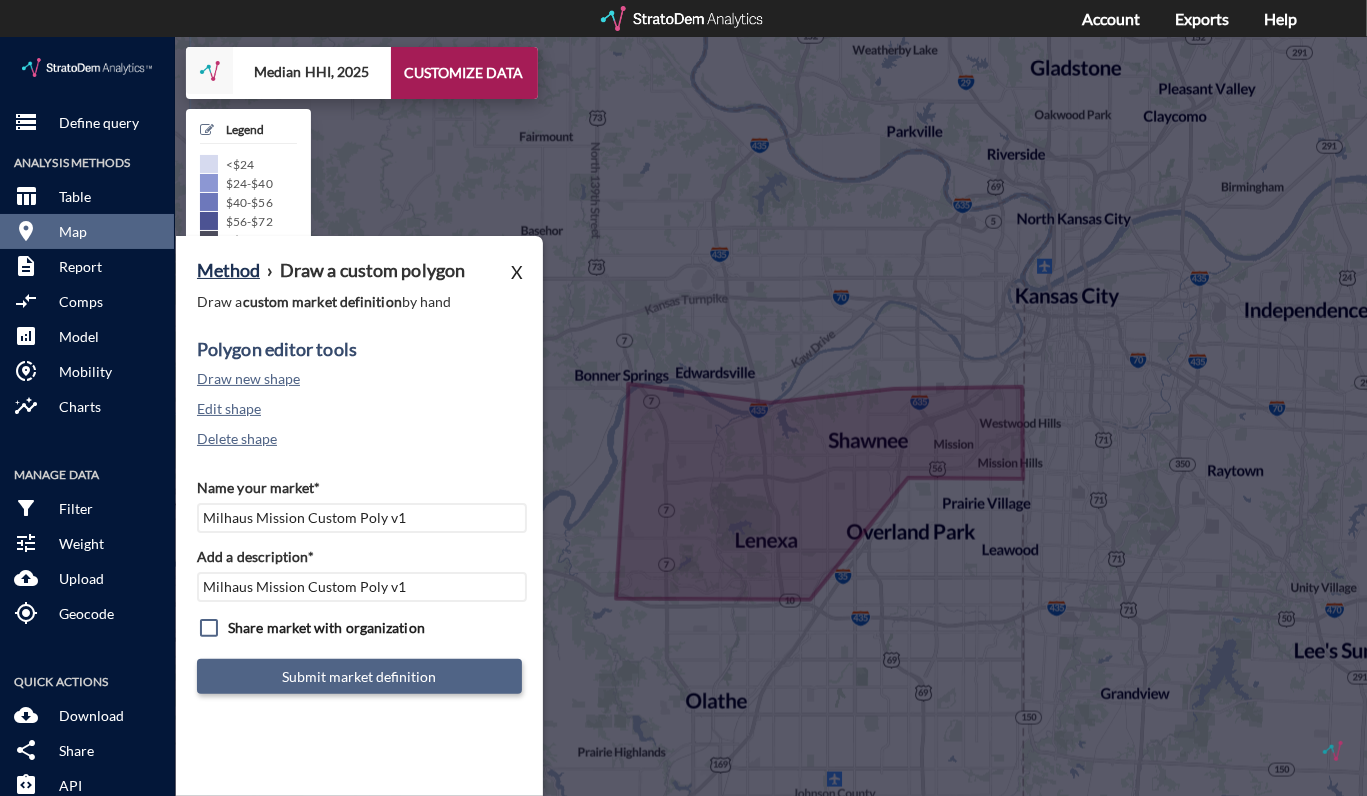 click on "Submit market definition" 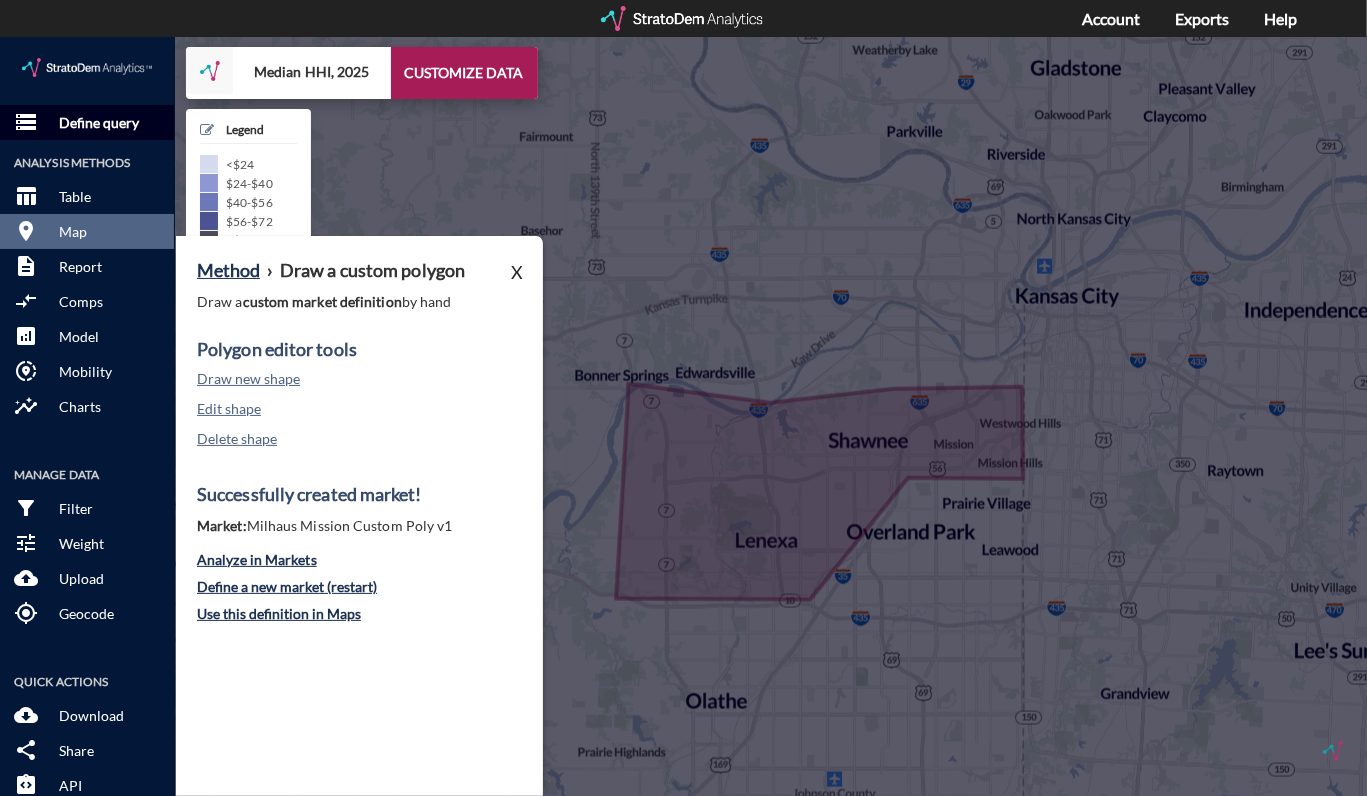 click on "Define query" 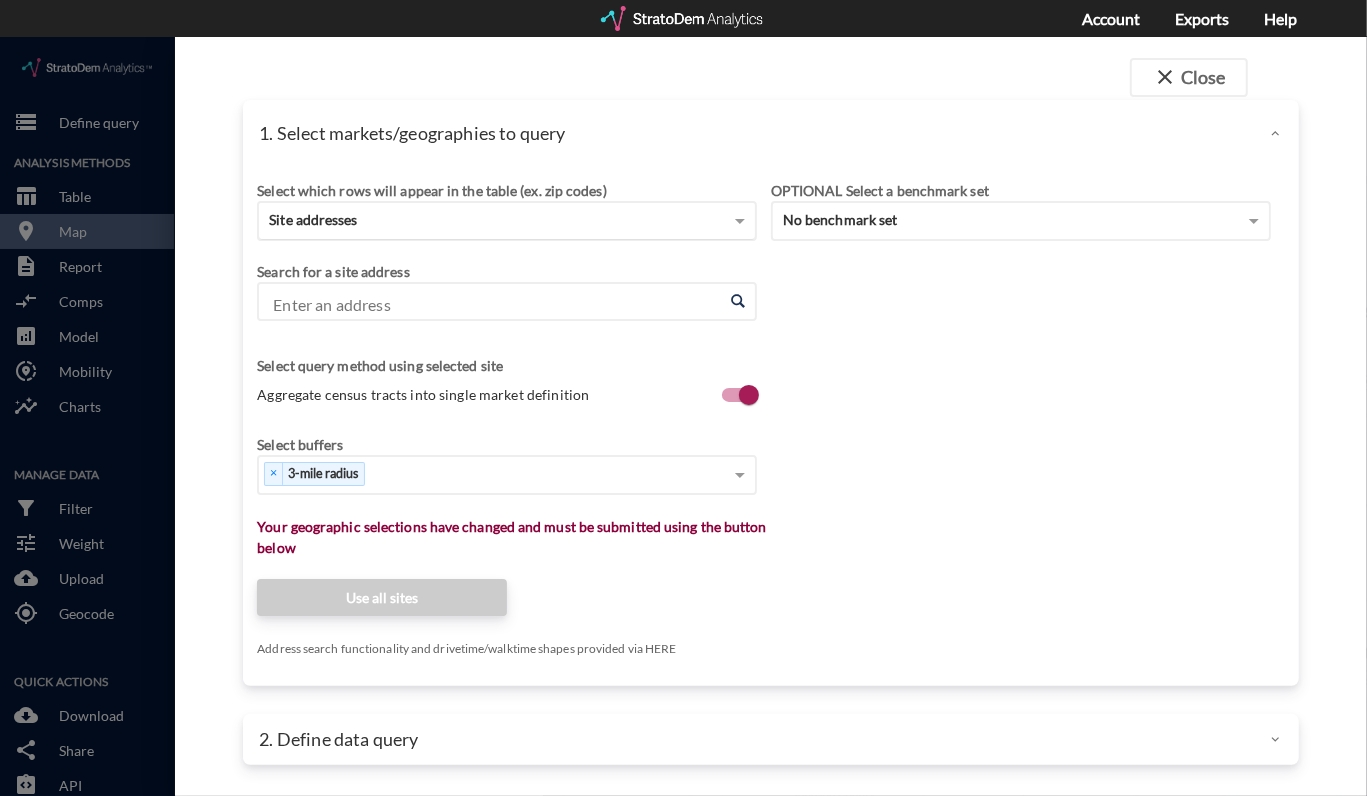 click on "Site addresses" 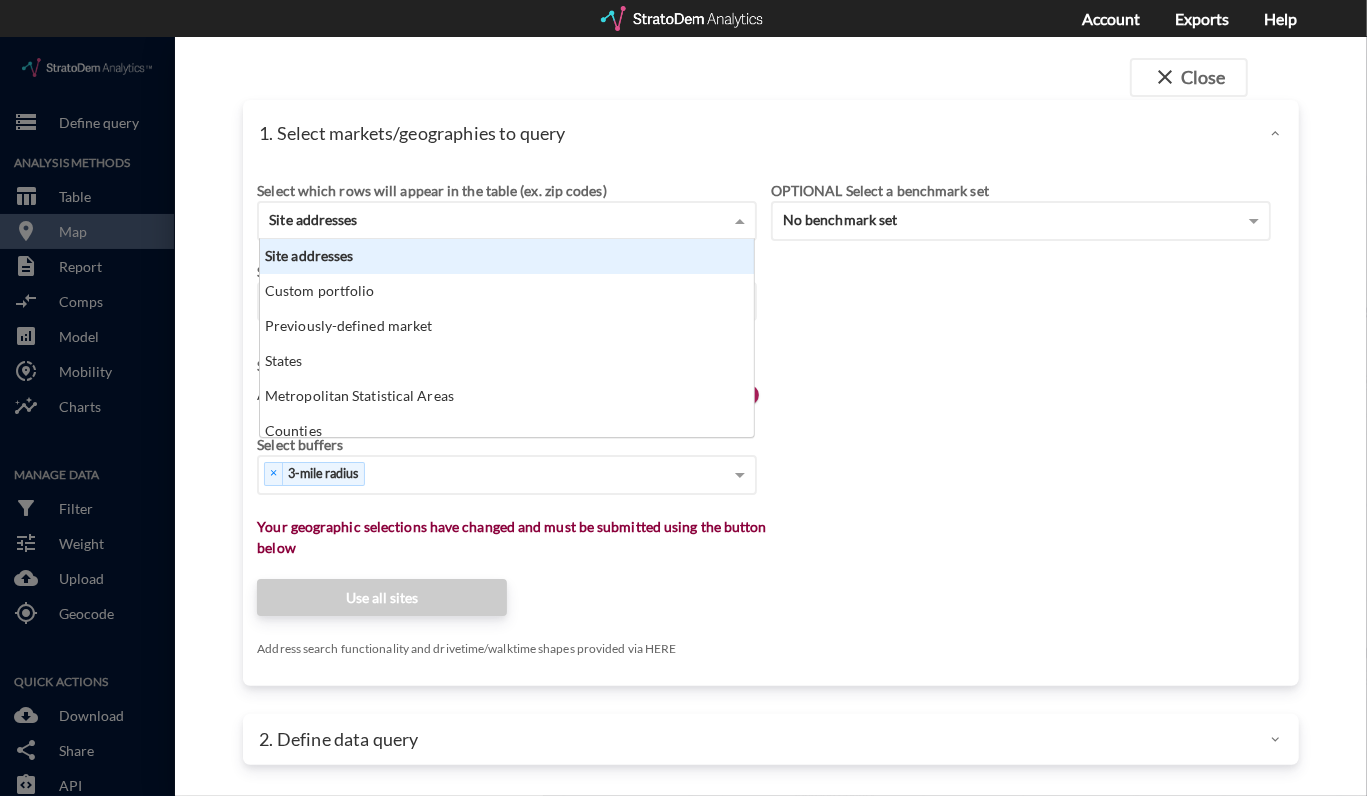 scroll, scrollTop: 14, scrollLeft: 12, axis: both 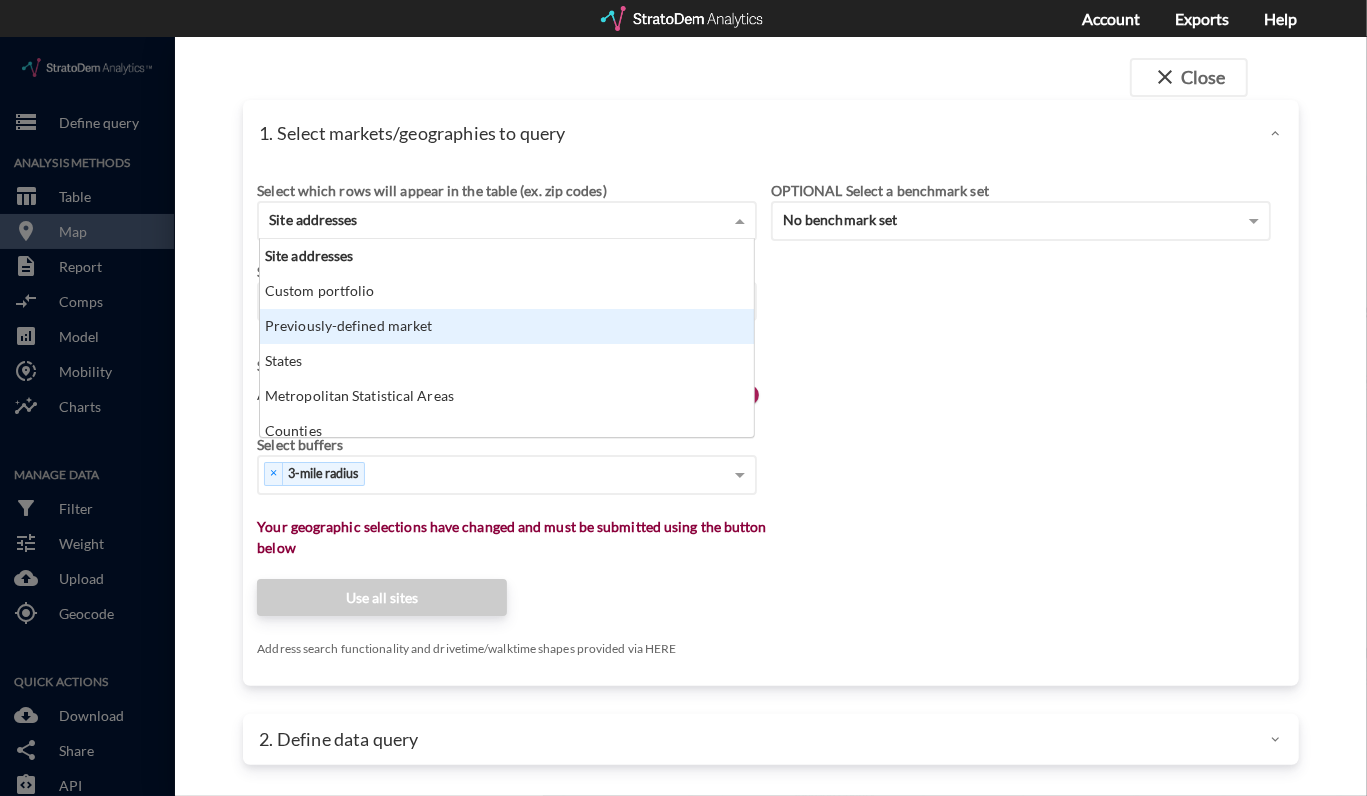 click on "Previously-defined market" 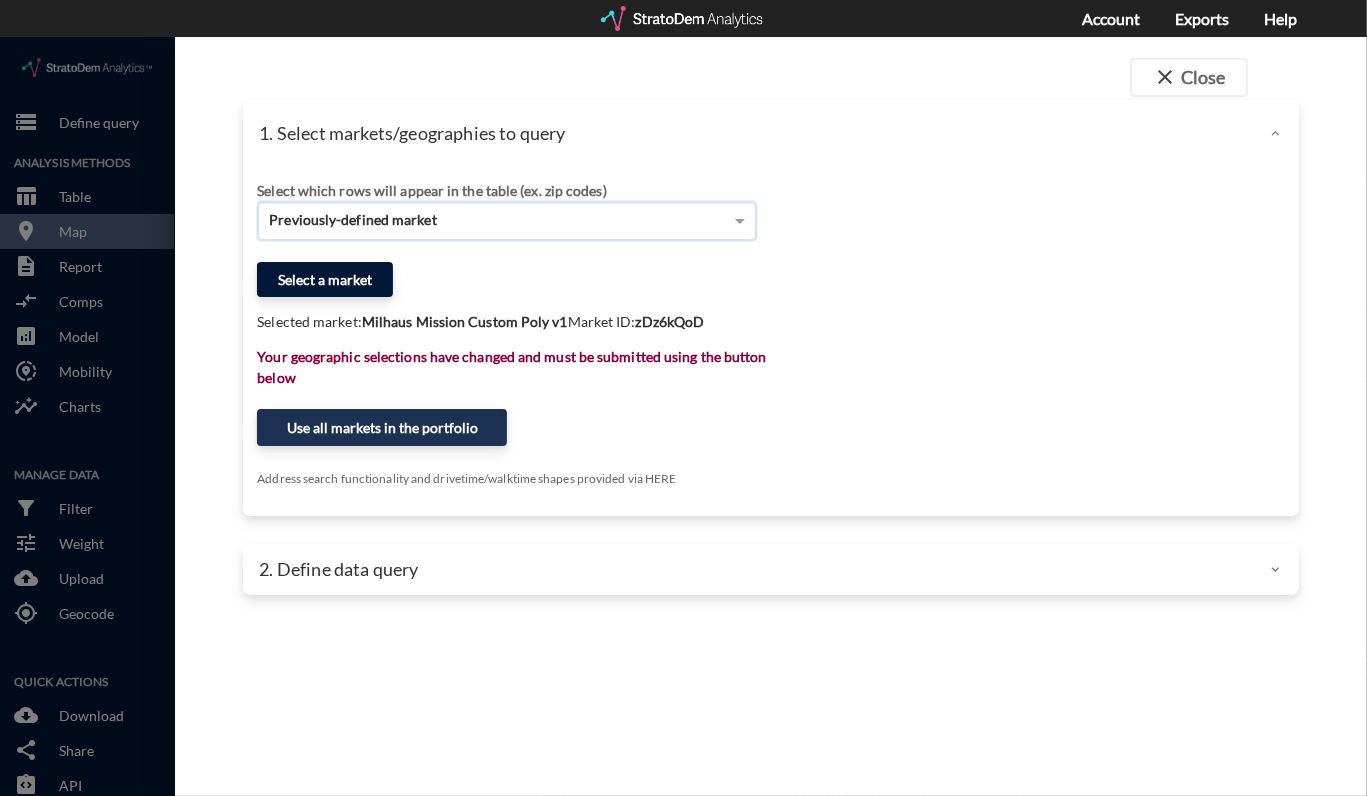 click on "Select a market" 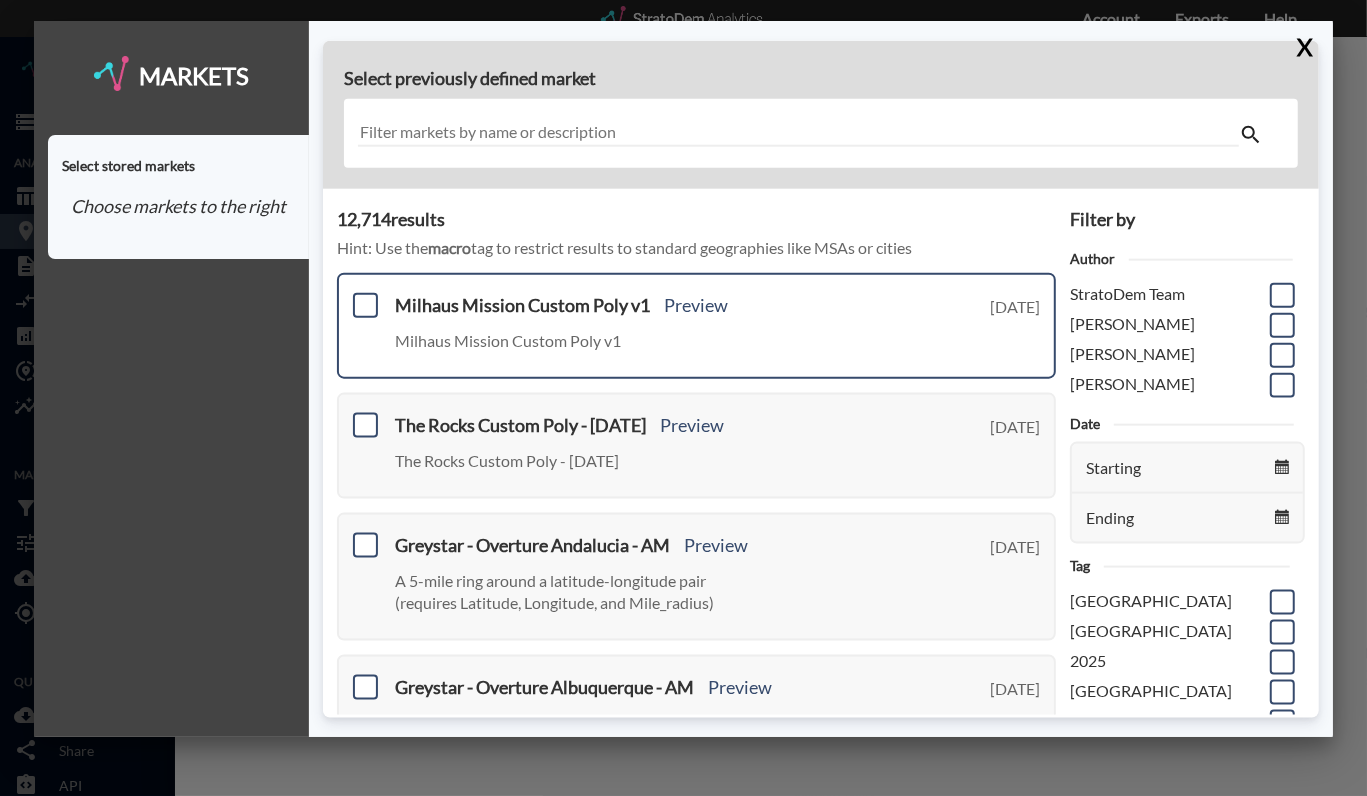 click on "Milhaus Mission Custom Poly v1 Preview Milhaus Mission Custom Poly v1 [DATE]" at bounding box center (696, 326) 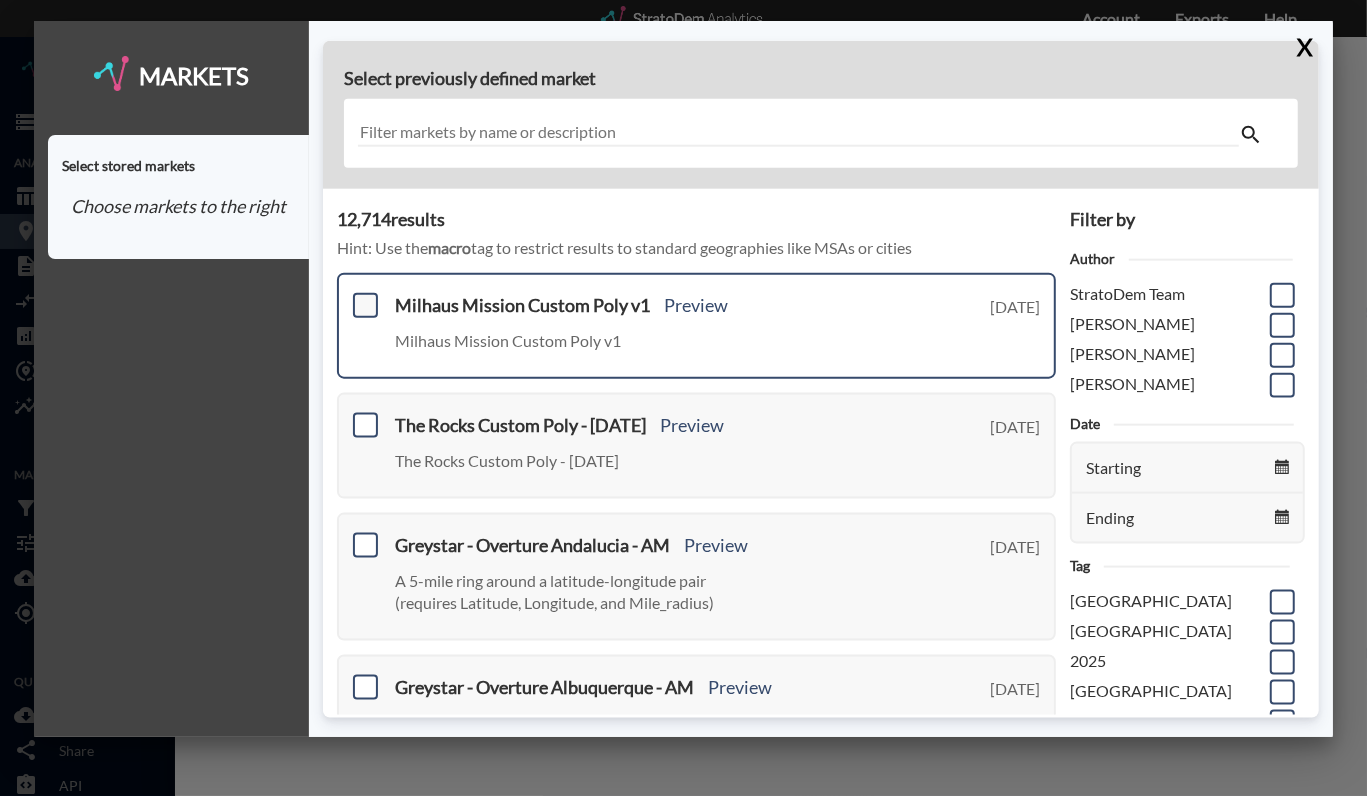 click at bounding box center [365, 305] 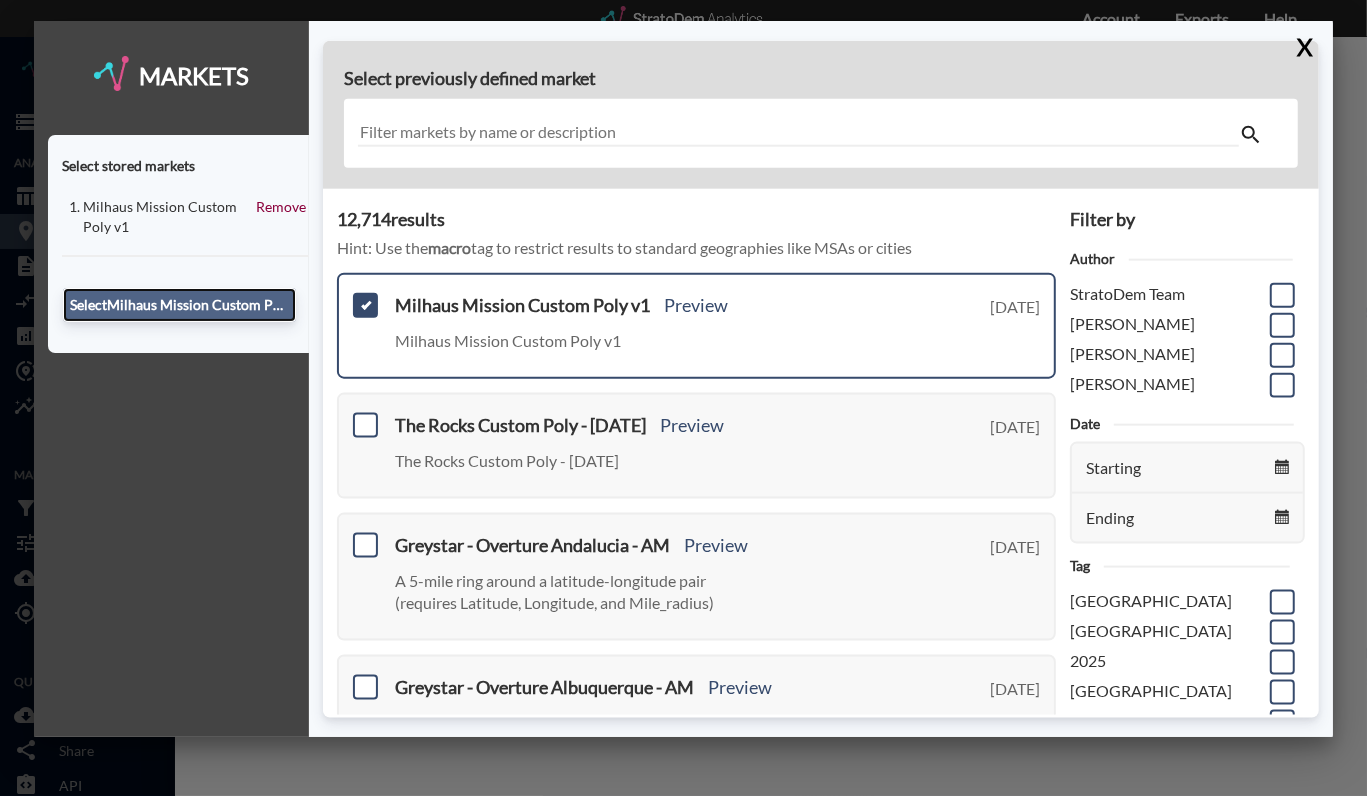 click on "Select  Milhaus Mission Custom Poly v1" at bounding box center (179, 305) 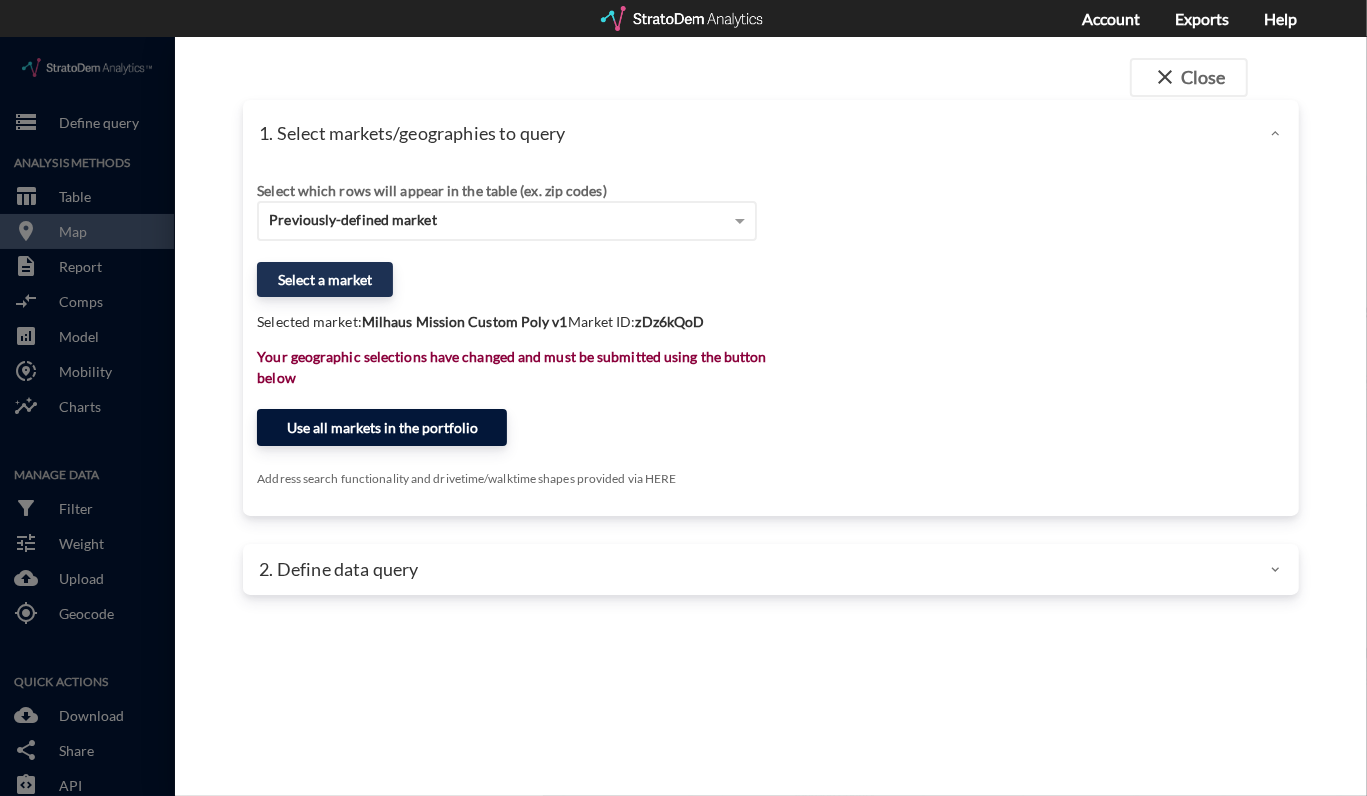 click on "Use all markets in the portfolio" 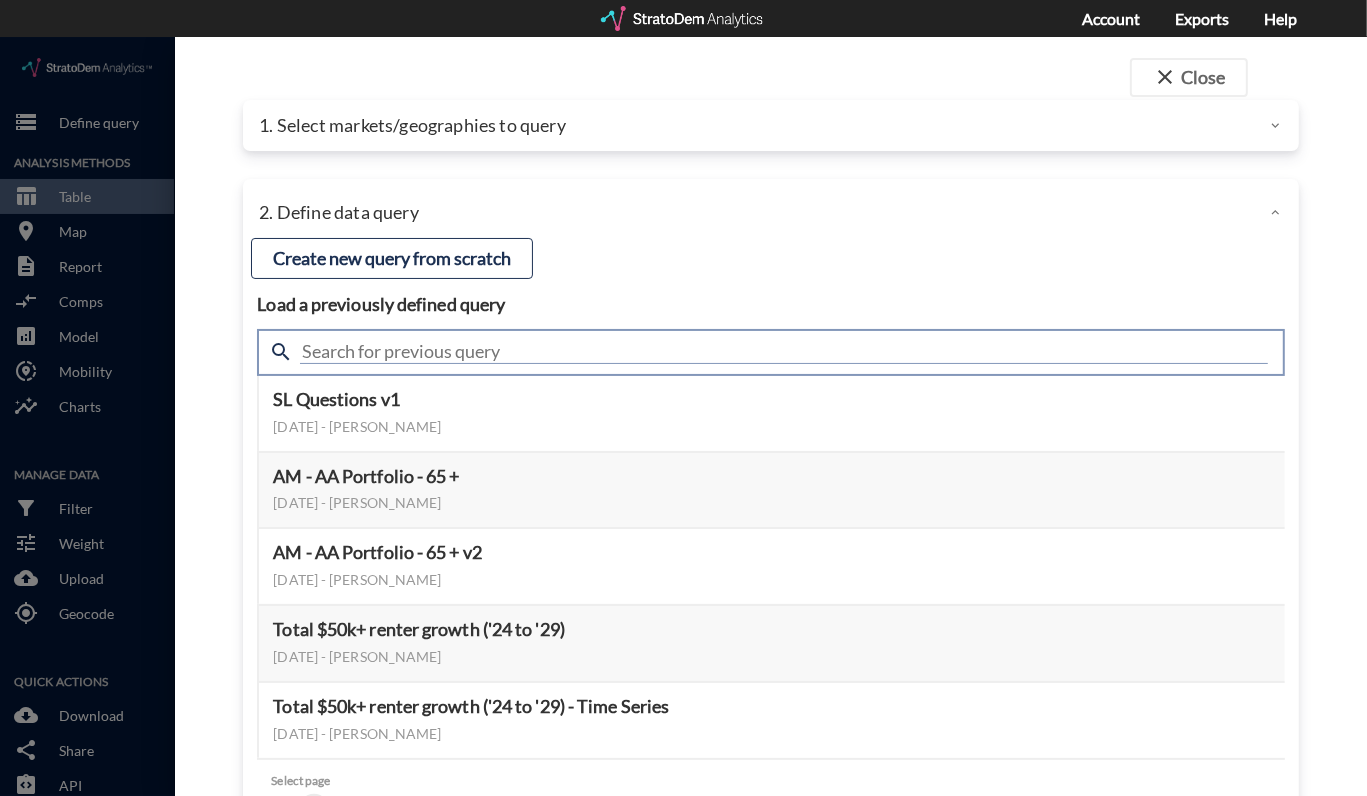 click 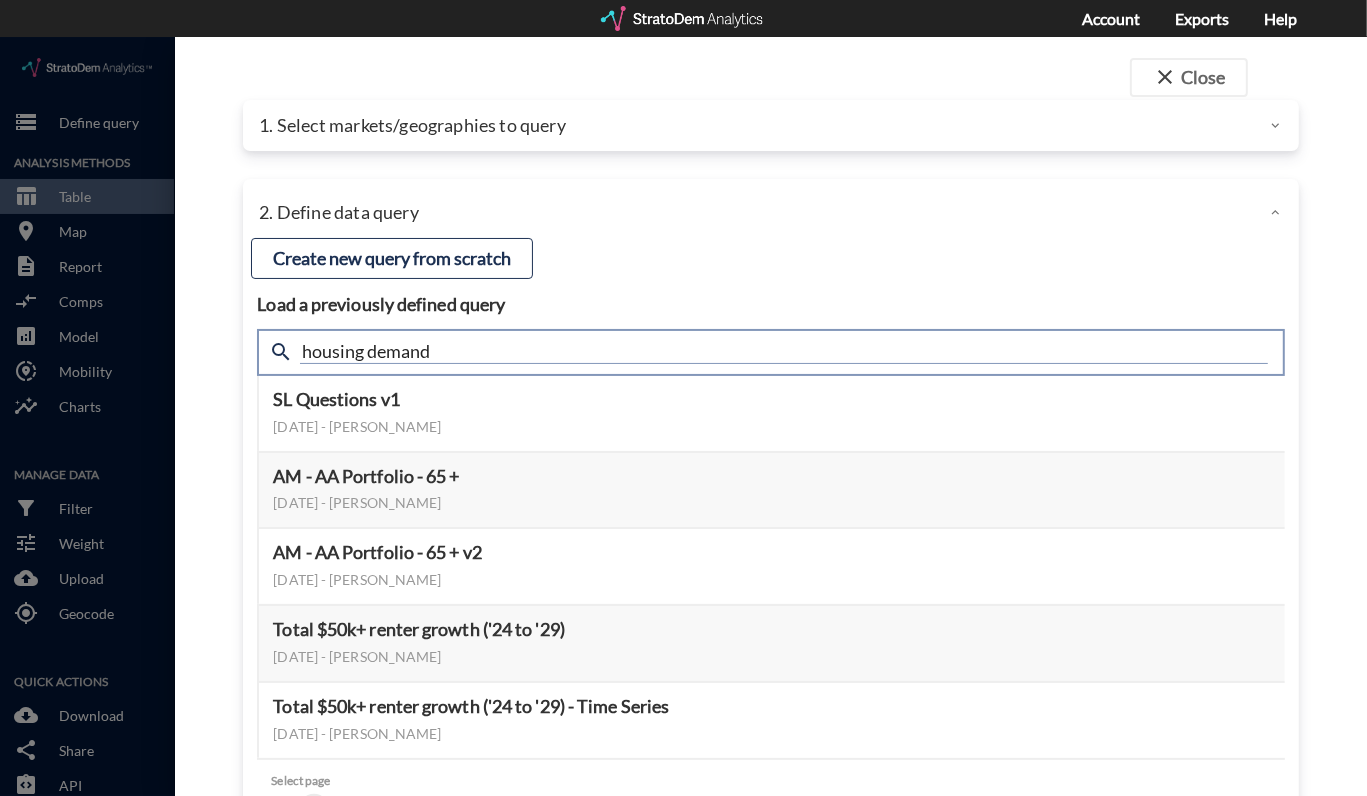 type on "housing demand" 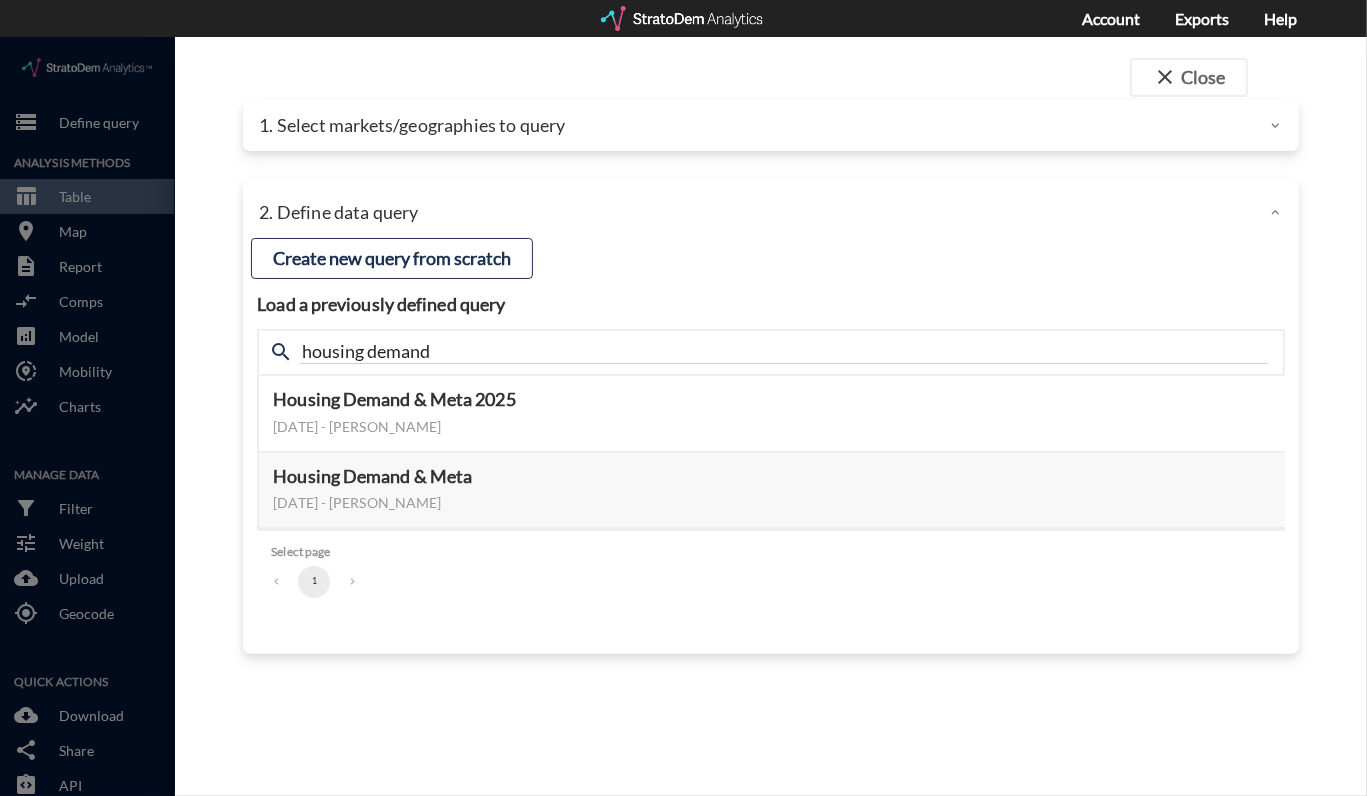click on "close  Close 1. Select markets/geographies to query Select which rows will appear in the table (ex. zip codes) Previously-defined market Select a portfolio Select a market zDz6kQoD Selected market:  Milhaus Mission Custom Poly v1  Market ID:  zDz6kQoD Search for a site address Enter an address Enter an address Select query method using selected site Aggregate census tracts into single market definition Select buffers × 3-mile radius   Select... Restrict your results to these markets in the portfolio (leaving empty selects all markets in the portfolio) Select... Use all markets in the portfolio Address search functionality and drivetime/walktime shapes provided via HERE OPTIONAL Select a benchmark set No benchmark set Select a portfolio 2. Define data query Load a previously defined query Create new query from scratch search housing demand Housing Demand & Meta [DATE], 2025 - [PERSON_NAME] Preview data elements Edit this query Update query years Select this query 465 data elements 6qWXBK7g 1 # X" 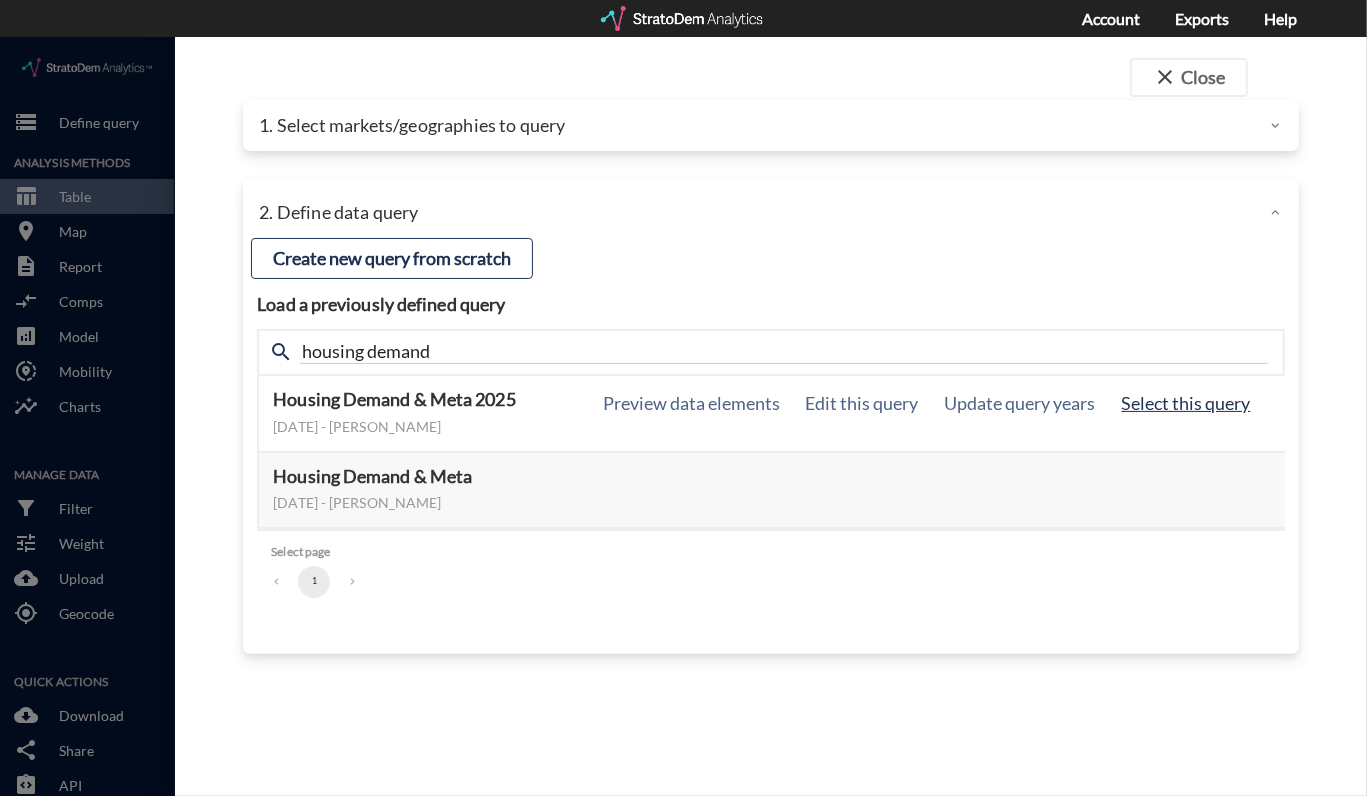 click on "Select this query" 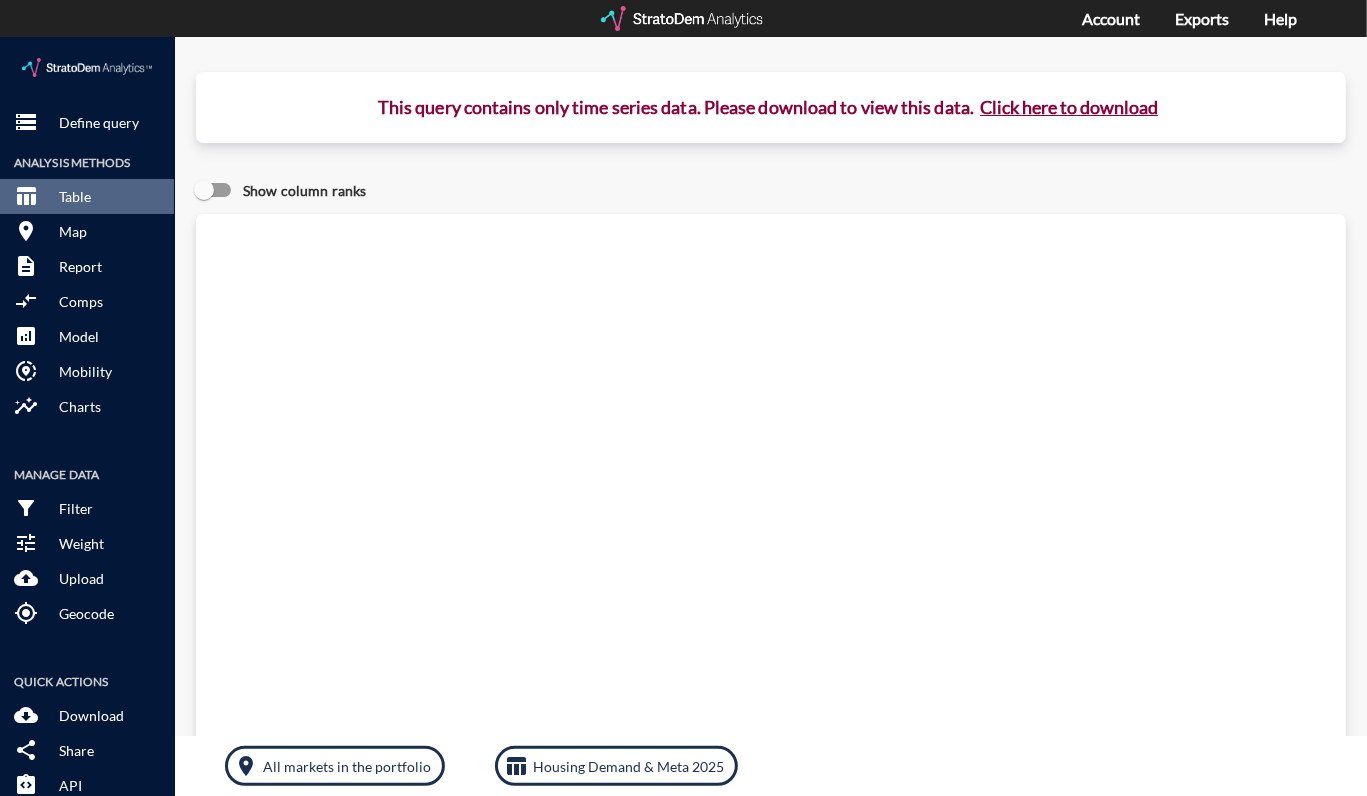 click on "Click here to download" 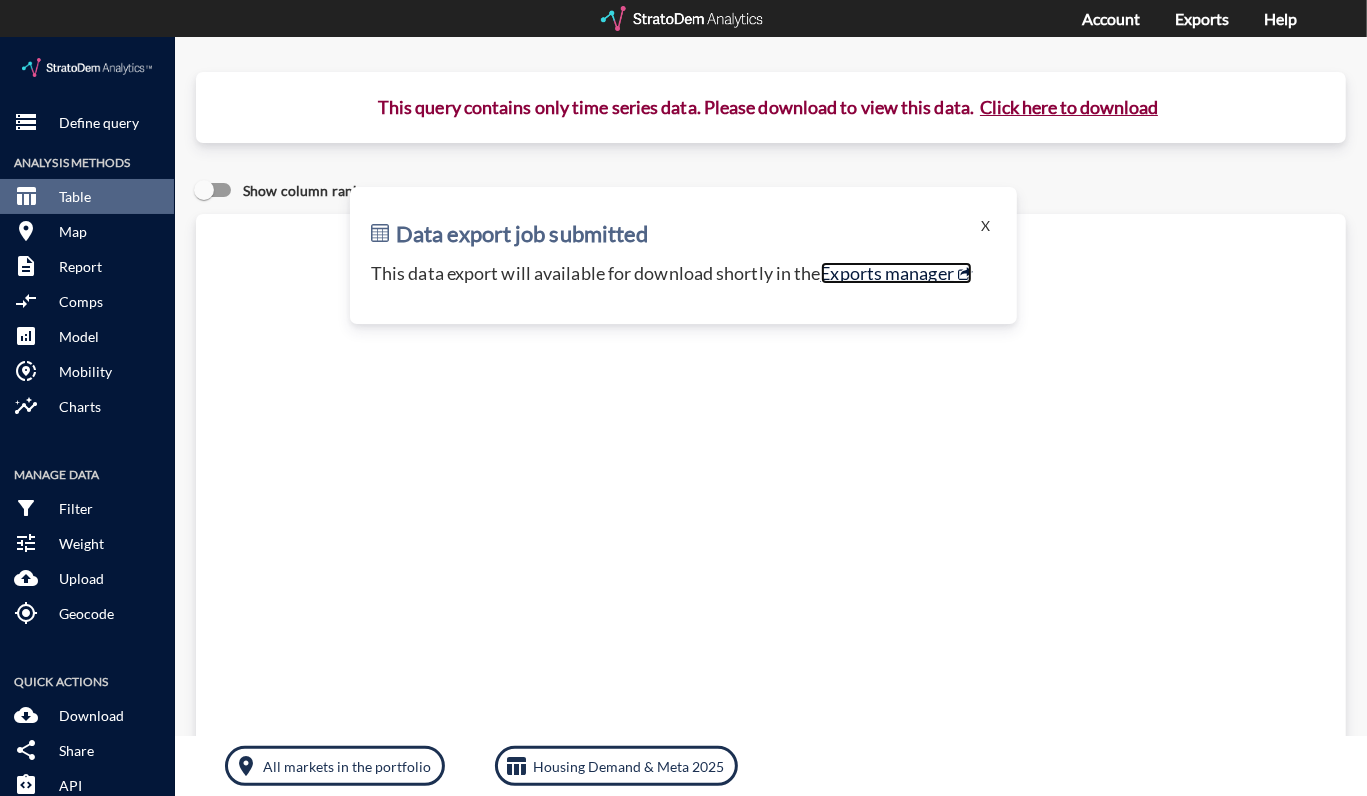 click on "Exports manager" 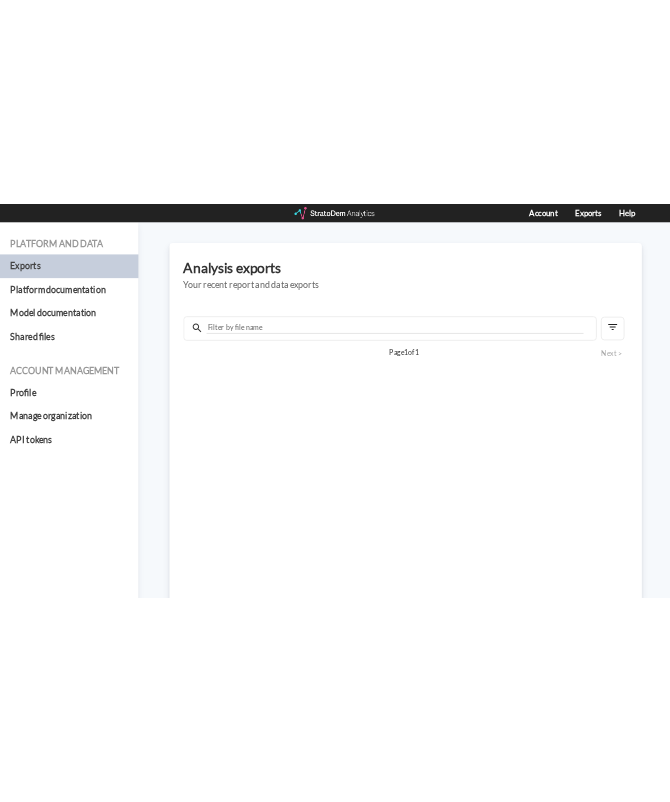 scroll, scrollTop: 0, scrollLeft: 0, axis: both 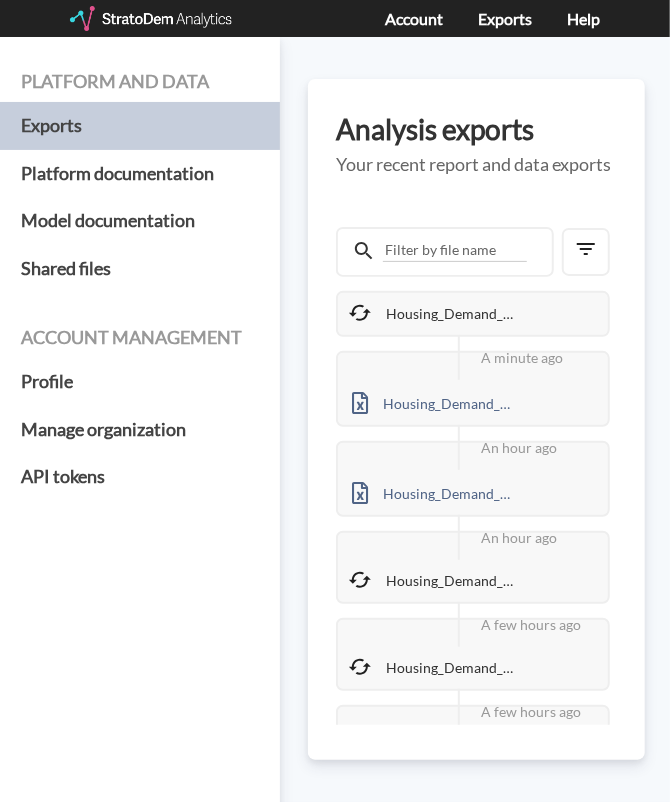 click on "Platform and data Exports Platform documentation Model documentation Shared files Account management Profile Manage organization API tokens Analysis exports Your recent report and data exports Housing_Demand_Meta_2025_2025_07_23_custom-portfolio_6qWXBK7g.xlsx This job failed The StratoDem Analytics team is already looking into it, but if you have any questions, don't hesitate to reach out at  team@stratodem.com A minute ago Housing_Demand_Meta_2025_2025_07_23_custom-portfolio_6qWXBK7g.xlsx This job failed The StratoDem Analytics team is already looking into it, but if you have any questions, don't hesitate to reach out at  team@stratodem.com An hour ago Housing_Demand_Meta_2025_2025_07_23_custom-portfolio_6qWXBK7g.xlsx This job failed The StratoDem Analytics team is already looking into it, but if you have any questions, don't hesitate to reach out at  team@stratodem.com An hour ago Housing_Demand_Meta_2025_2025_07_23_custom-portfolio_6qWXBK7g.xlsx This job failed team@stratodem.com A few hours ago Page" at bounding box center (335, 419) 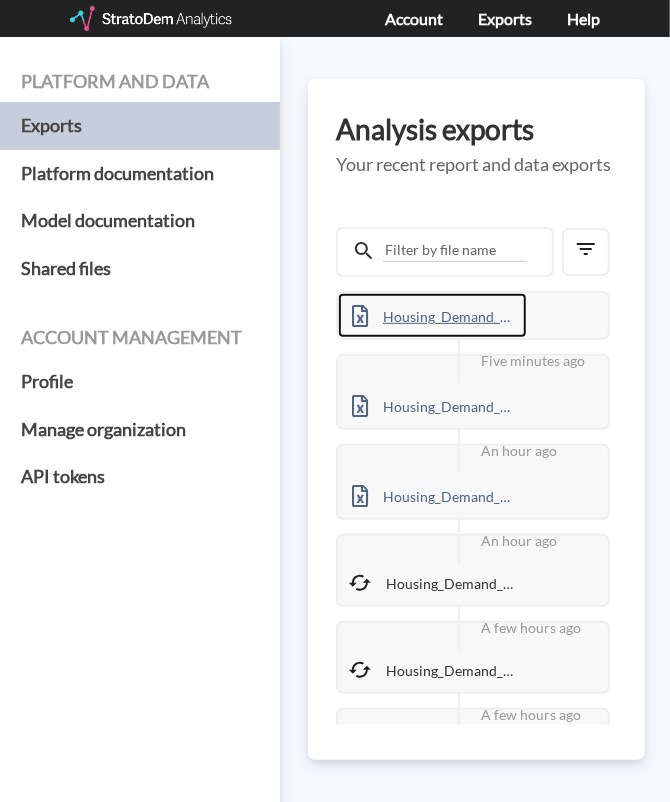 click on "Housing_Demand_Meta_2025_2025_07_23_custom-portfolio_6qWXBK7g.xlsx" at bounding box center [432, 315] 